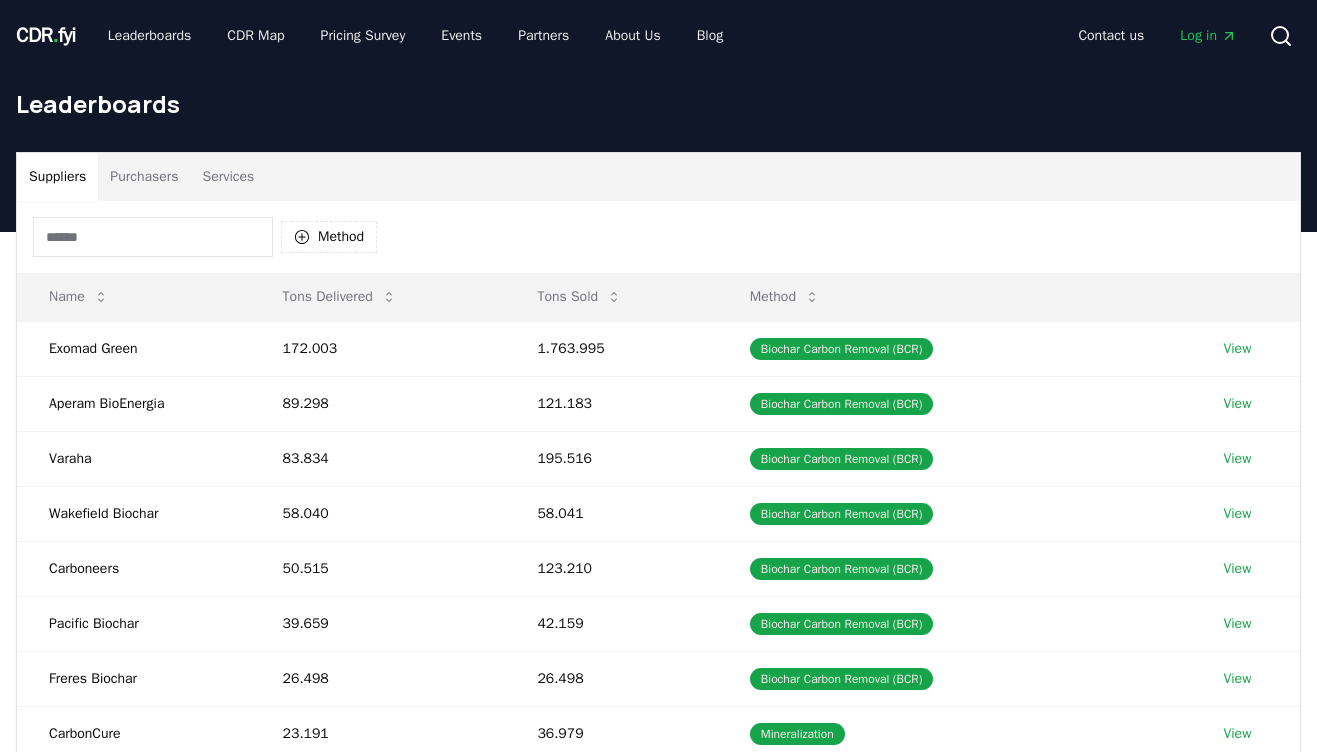 scroll, scrollTop: 0, scrollLeft: 0, axis: both 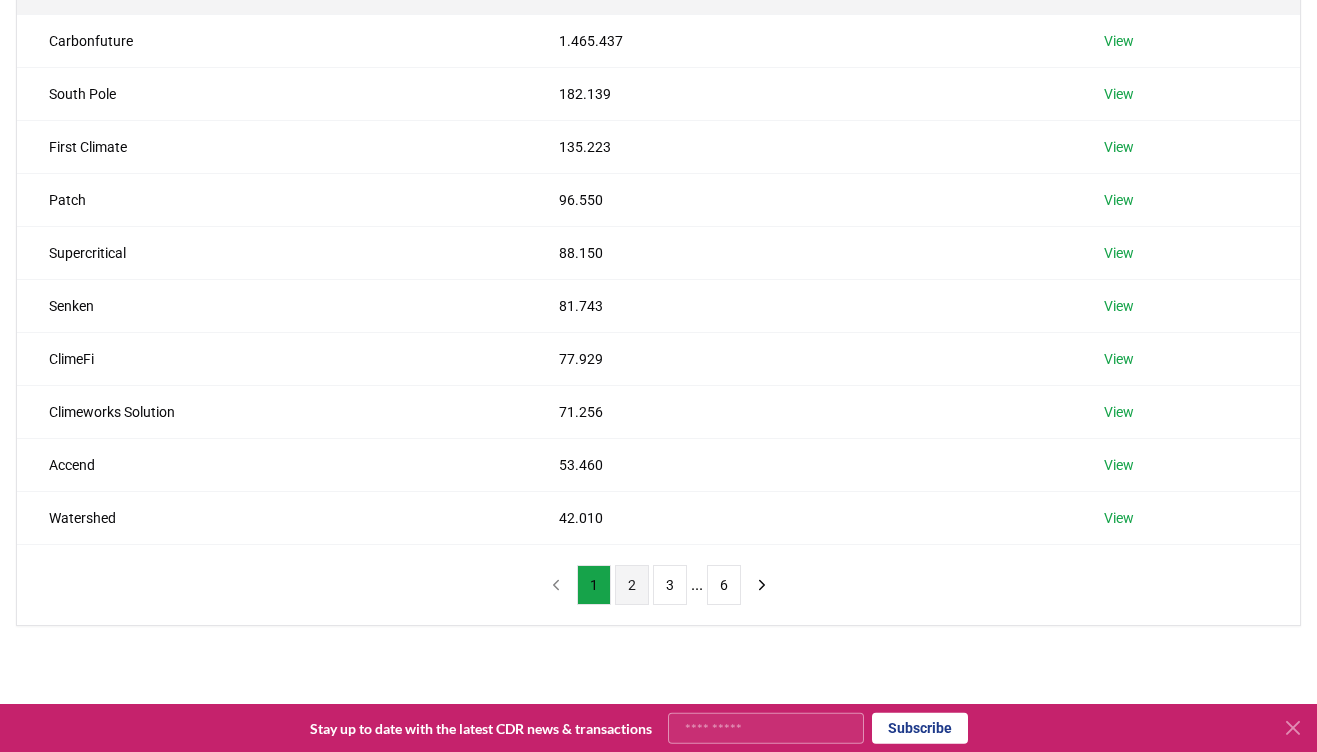 click on "2" at bounding box center (632, 585) 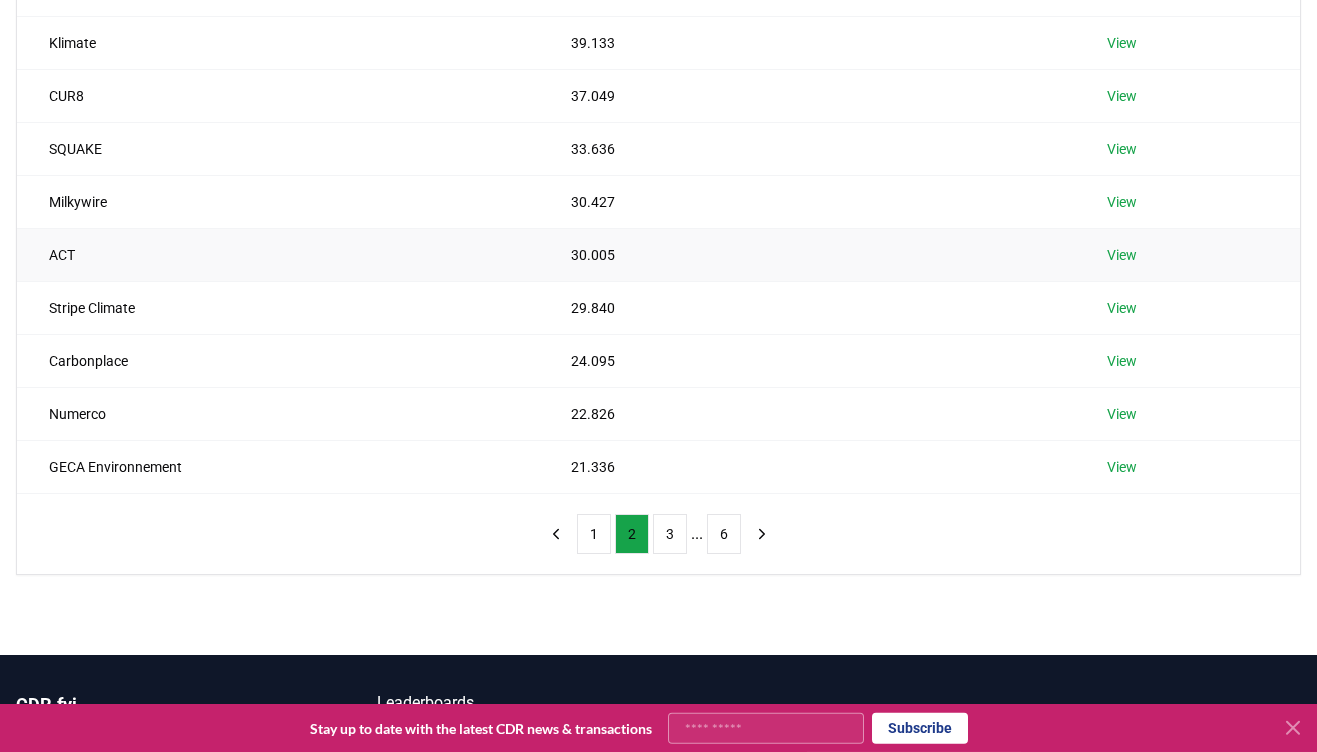 scroll, scrollTop: 366, scrollLeft: 0, axis: vertical 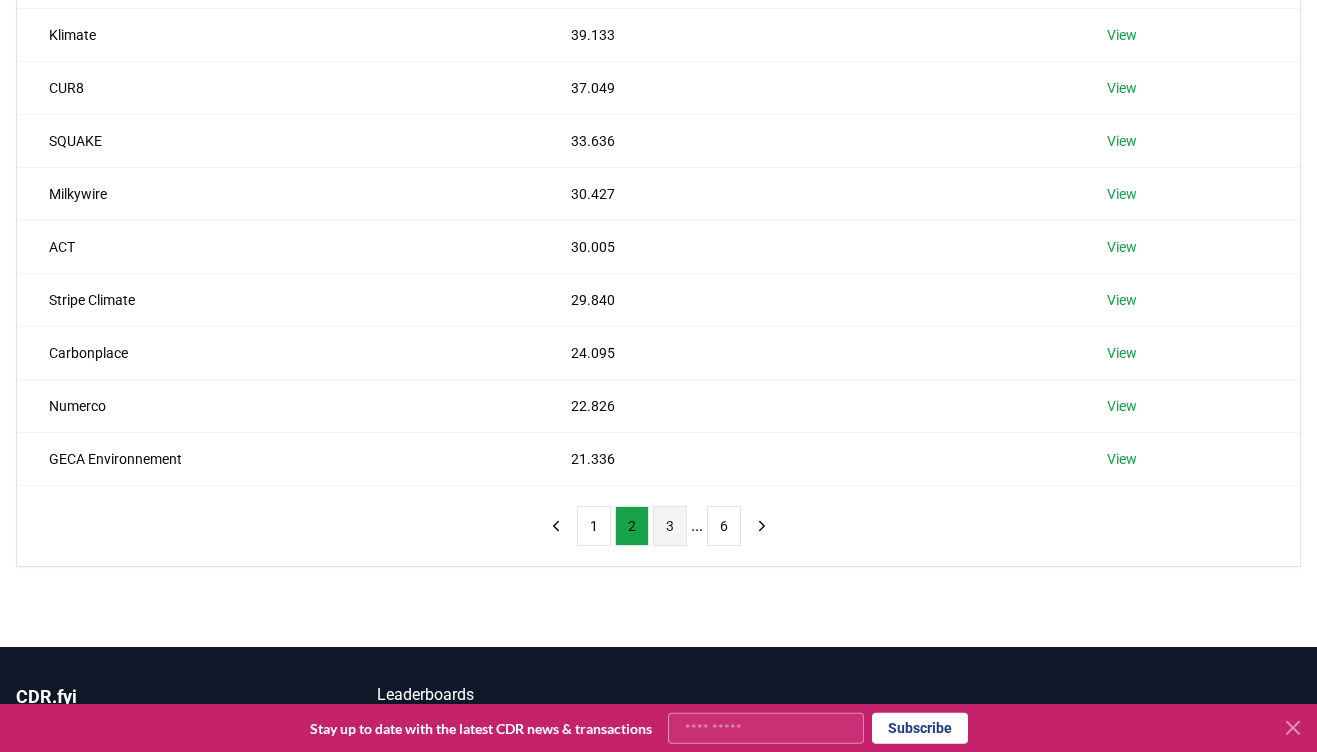 click on "3" at bounding box center [670, 526] 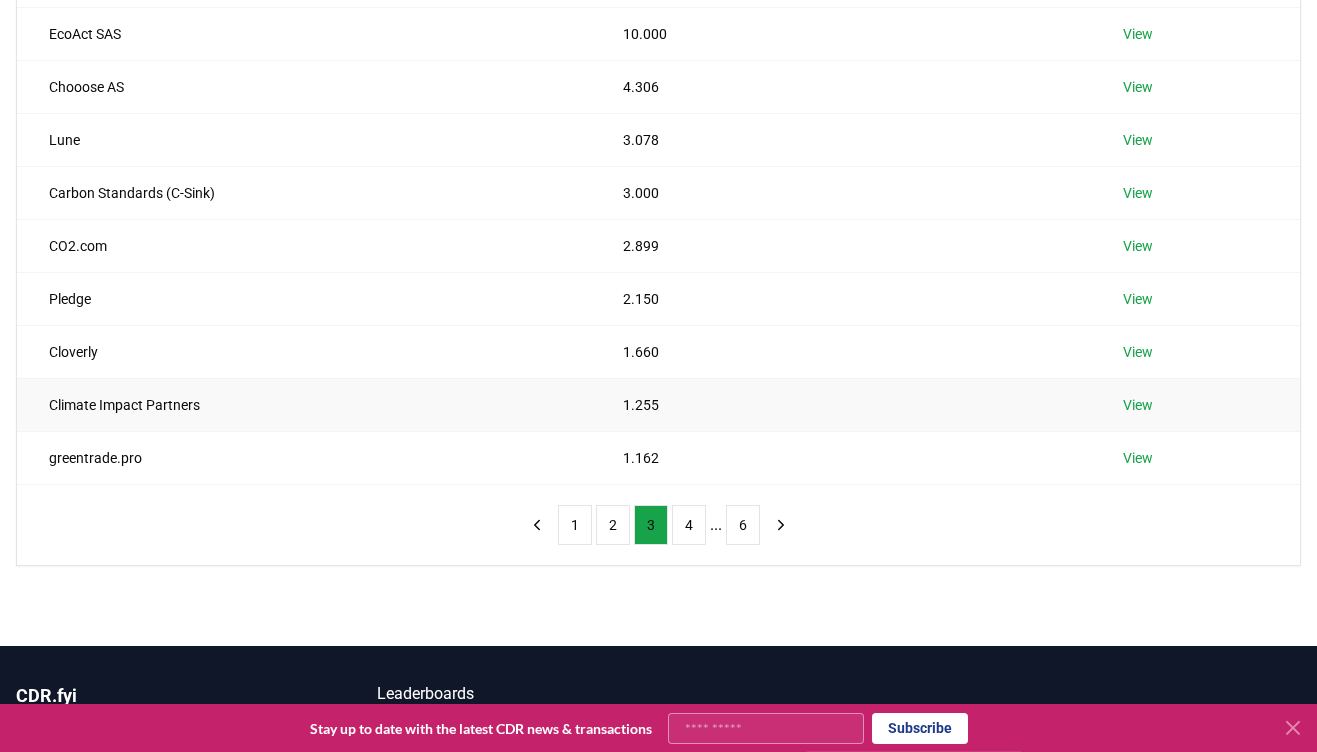 scroll, scrollTop: 368, scrollLeft: 0, axis: vertical 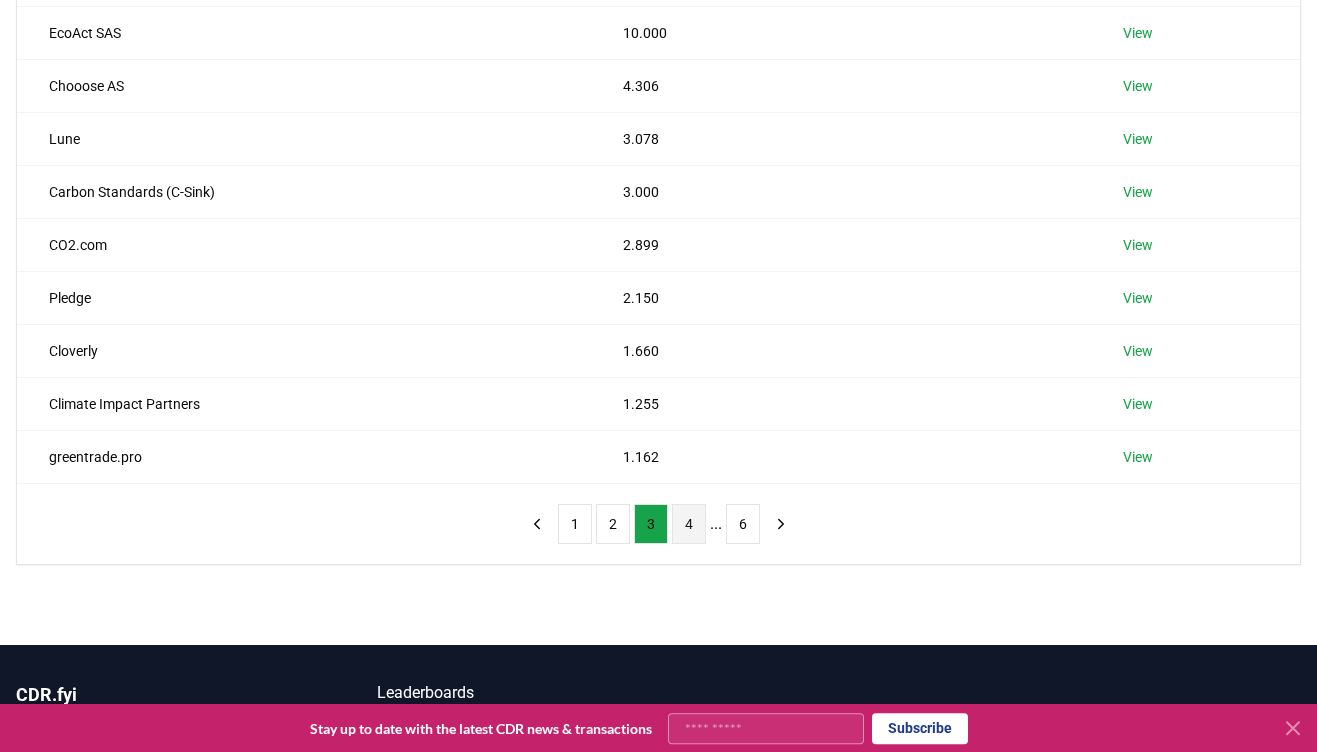 click on "4" at bounding box center (689, 524) 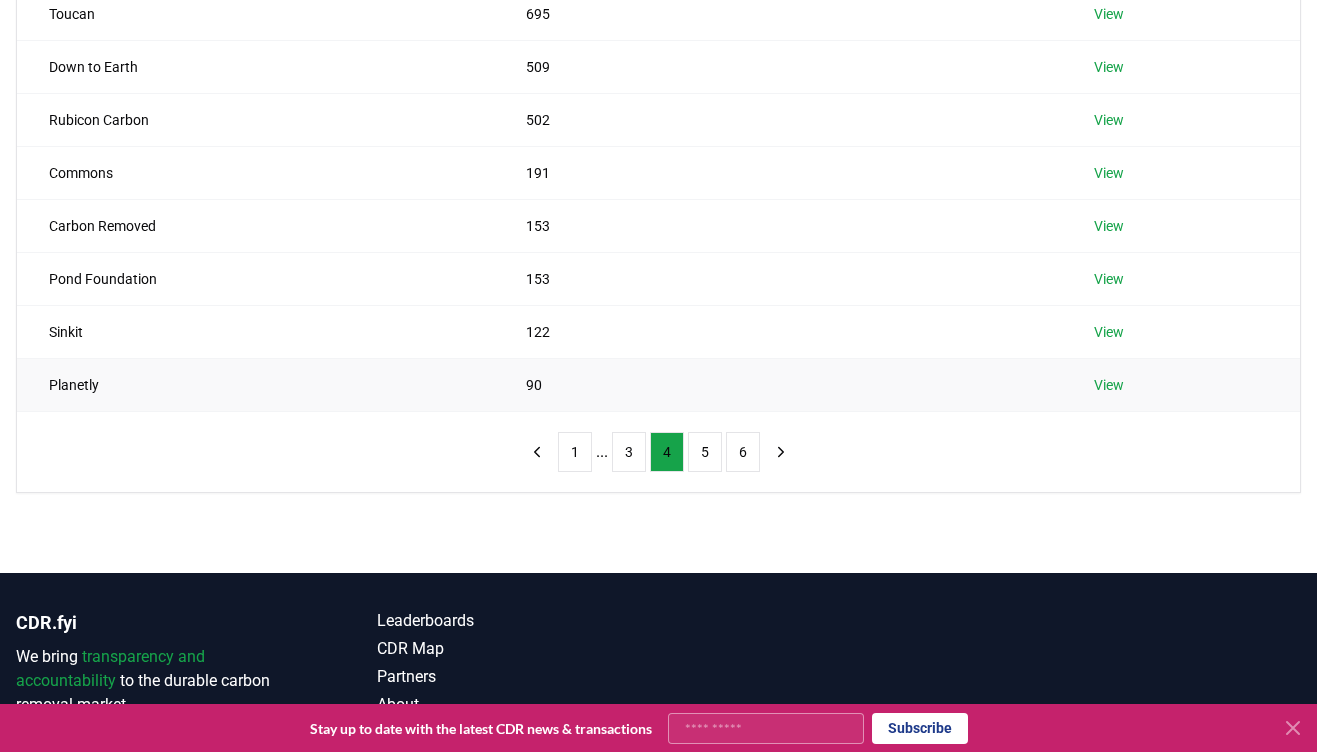 scroll, scrollTop: 446, scrollLeft: 0, axis: vertical 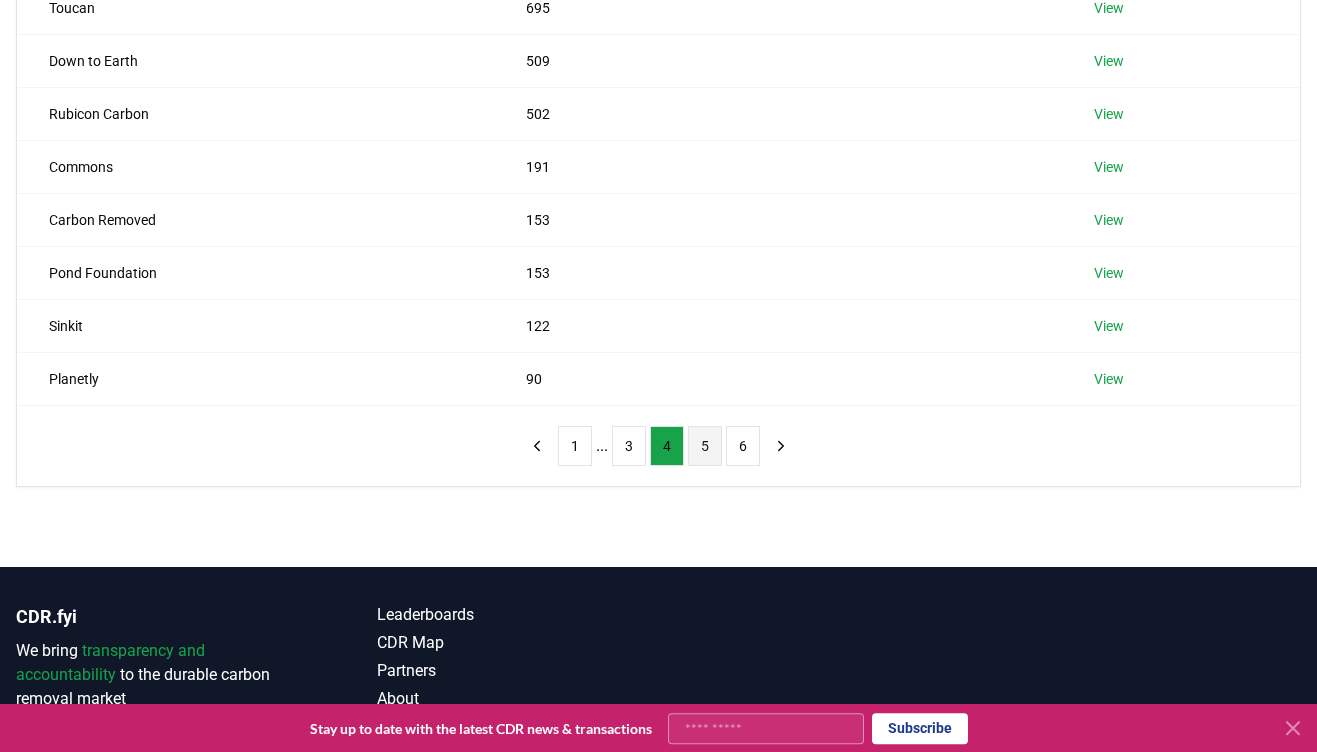 click on "5" at bounding box center (705, 446) 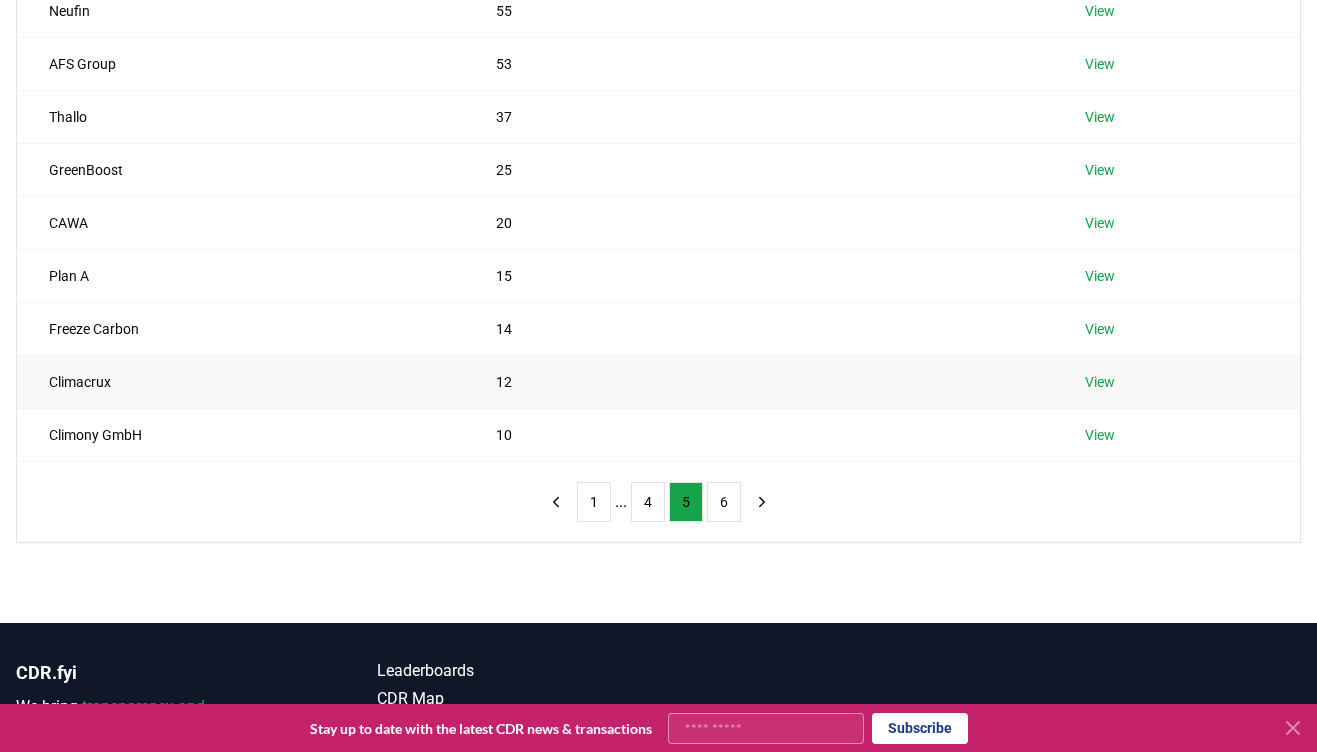 scroll, scrollTop: 391, scrollLeft: 0, axis: vertical 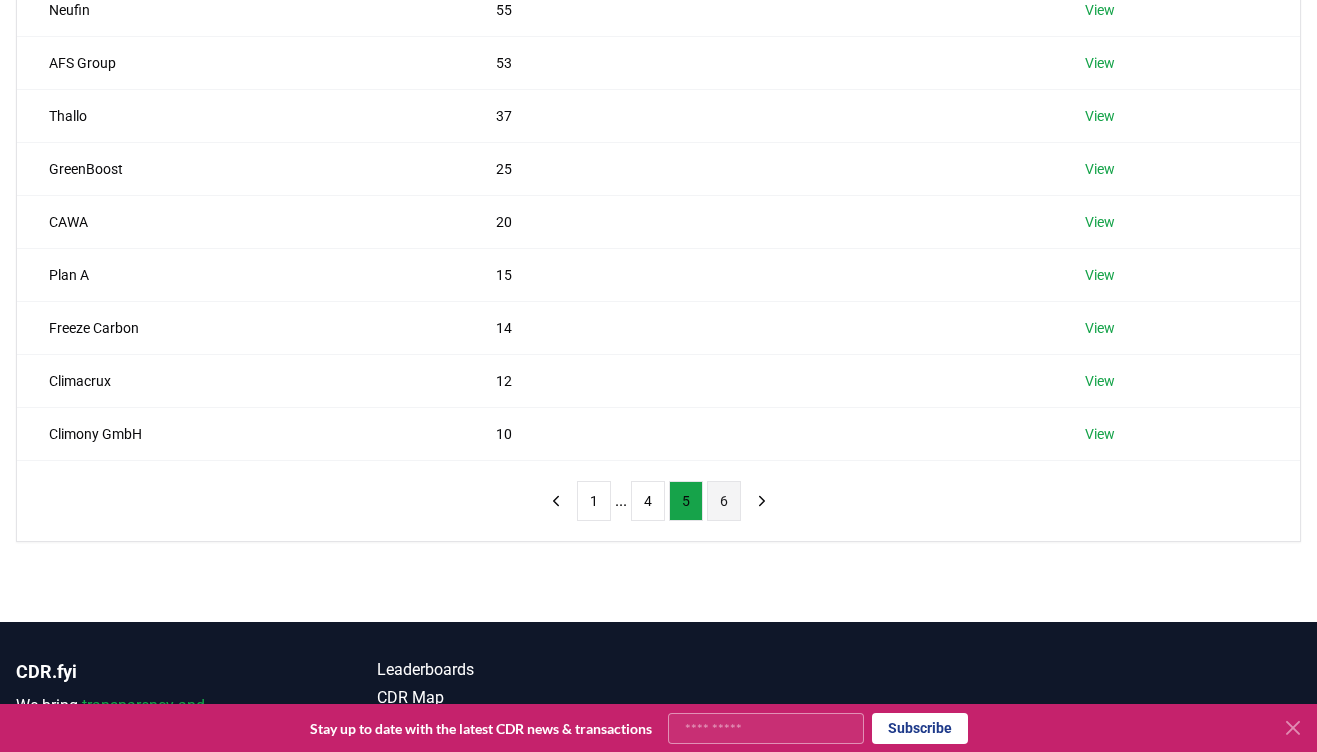 click on "6" at bounding box center [724, 501] 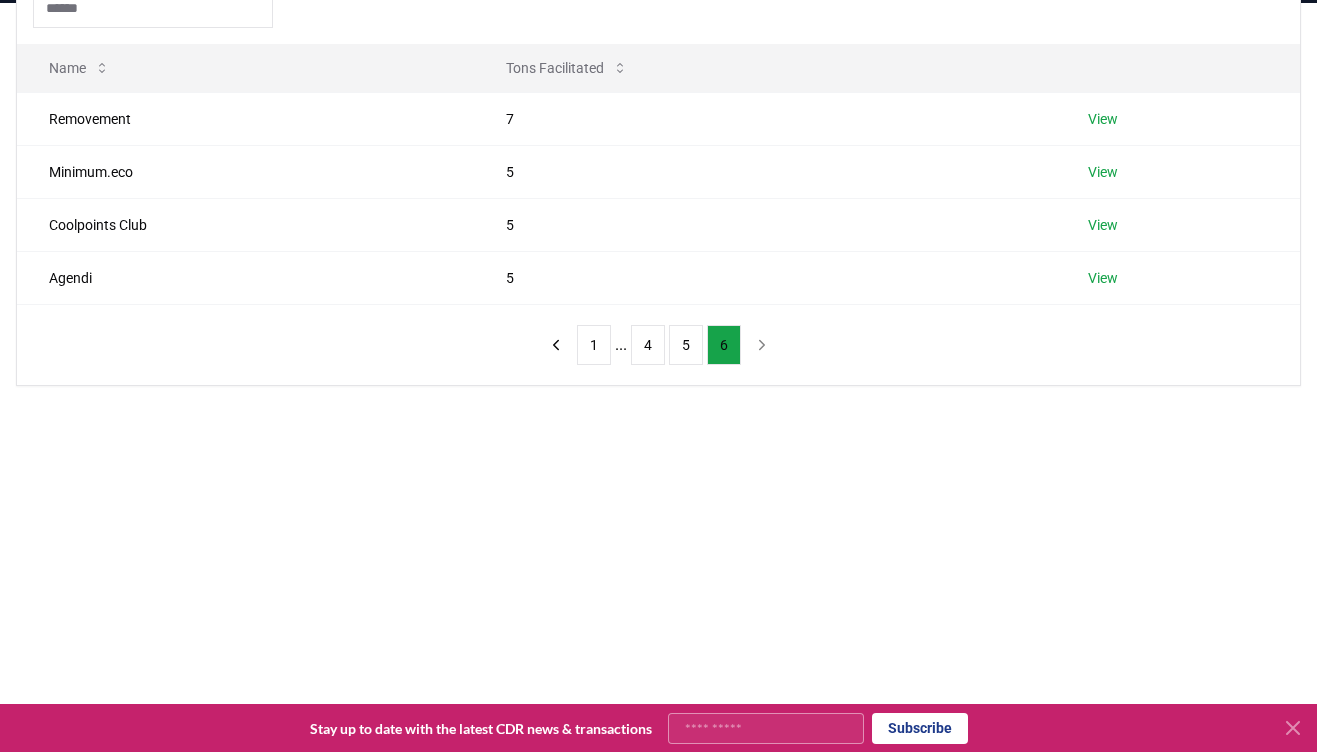 scroll, scrollTop: 227, scrollLeft: 0, axis: vertical 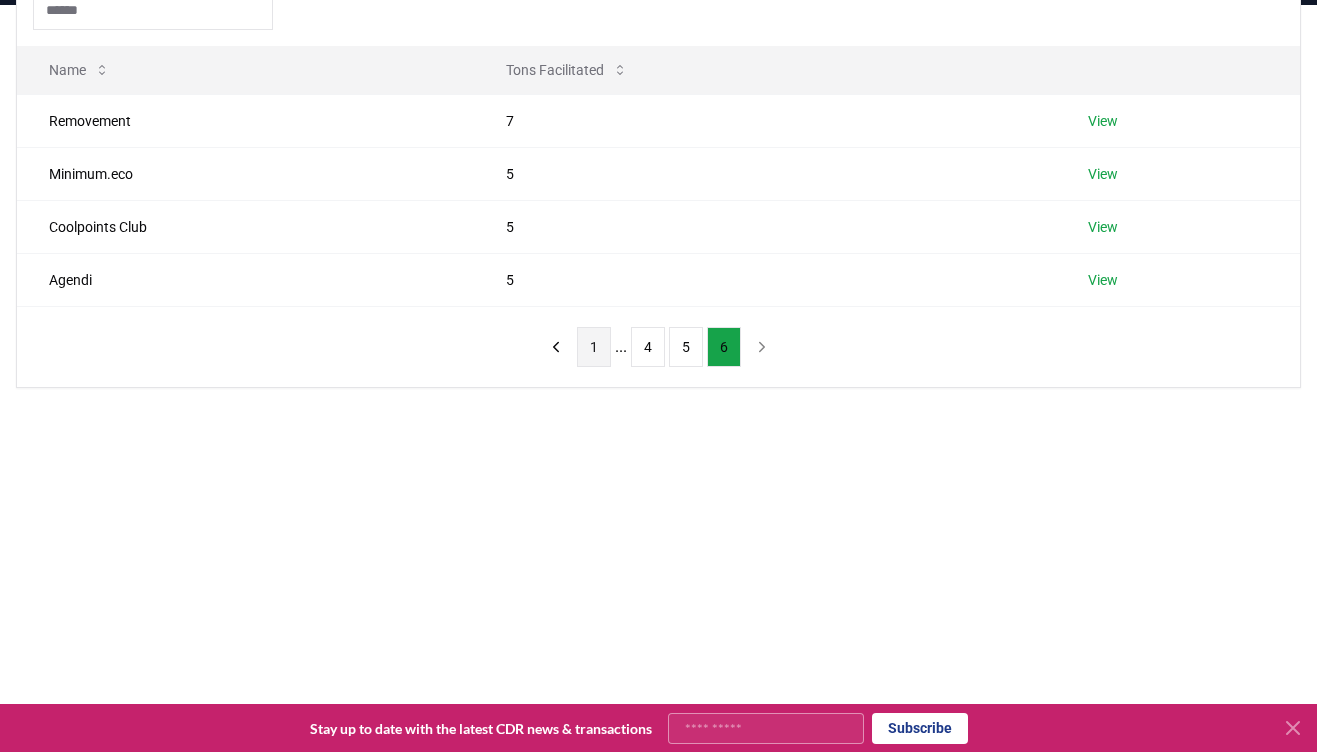 click on "1" at bounding box center (594, 347) 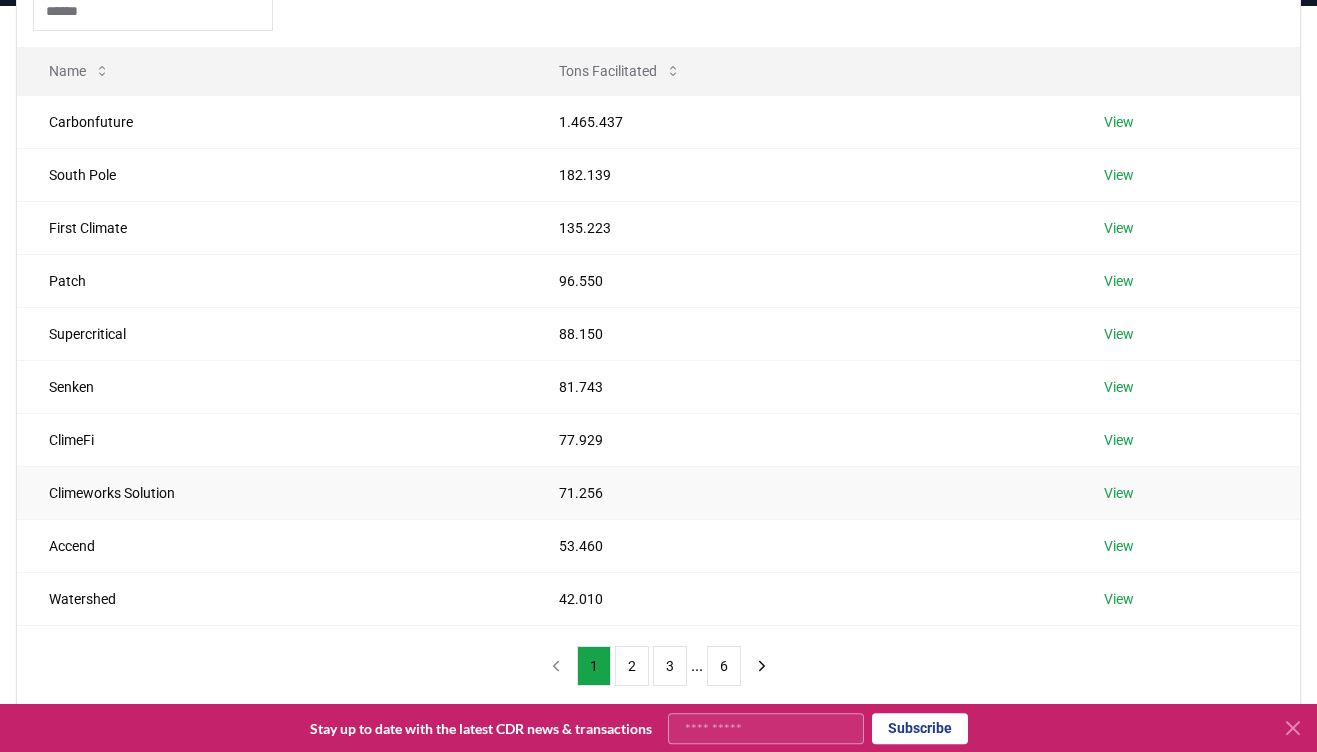 scroll, scrollTop: 226, scrollLeft: 0, axis: vertical 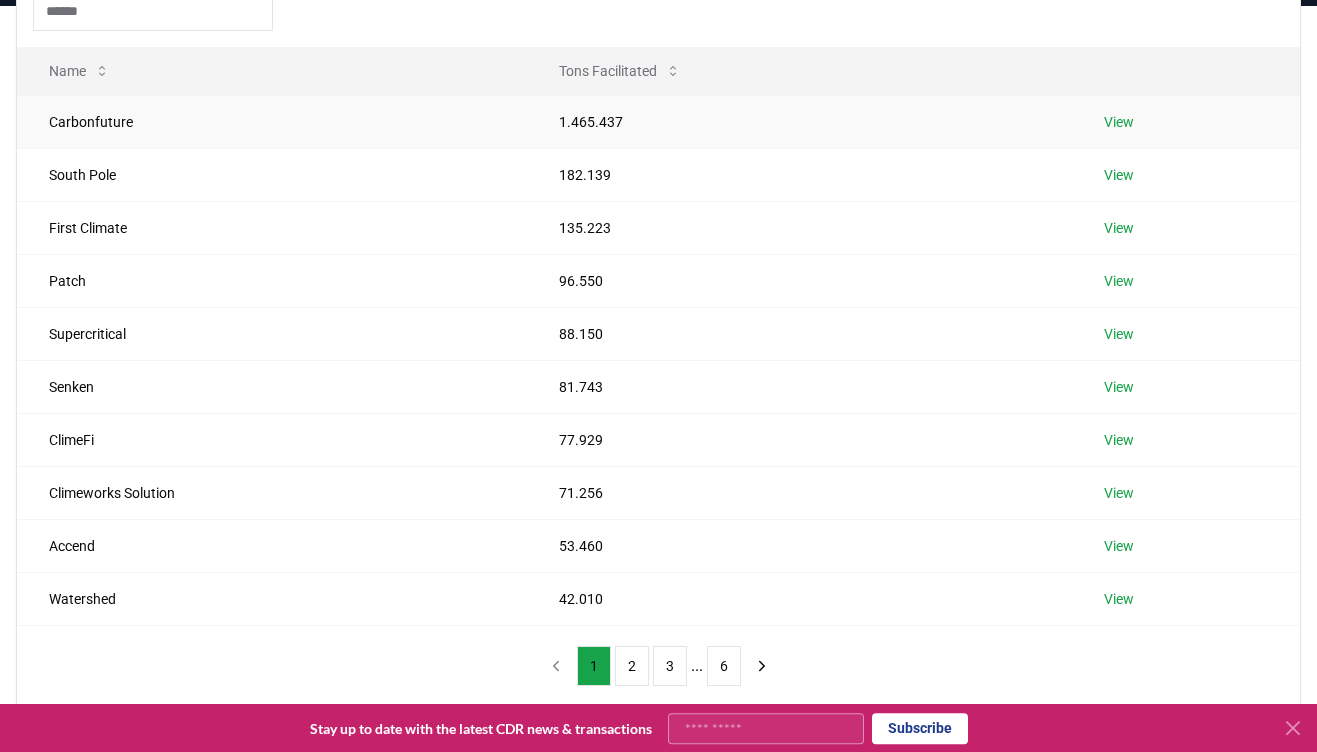 click on "Carbonfuture" at bounding box center (272, 121) 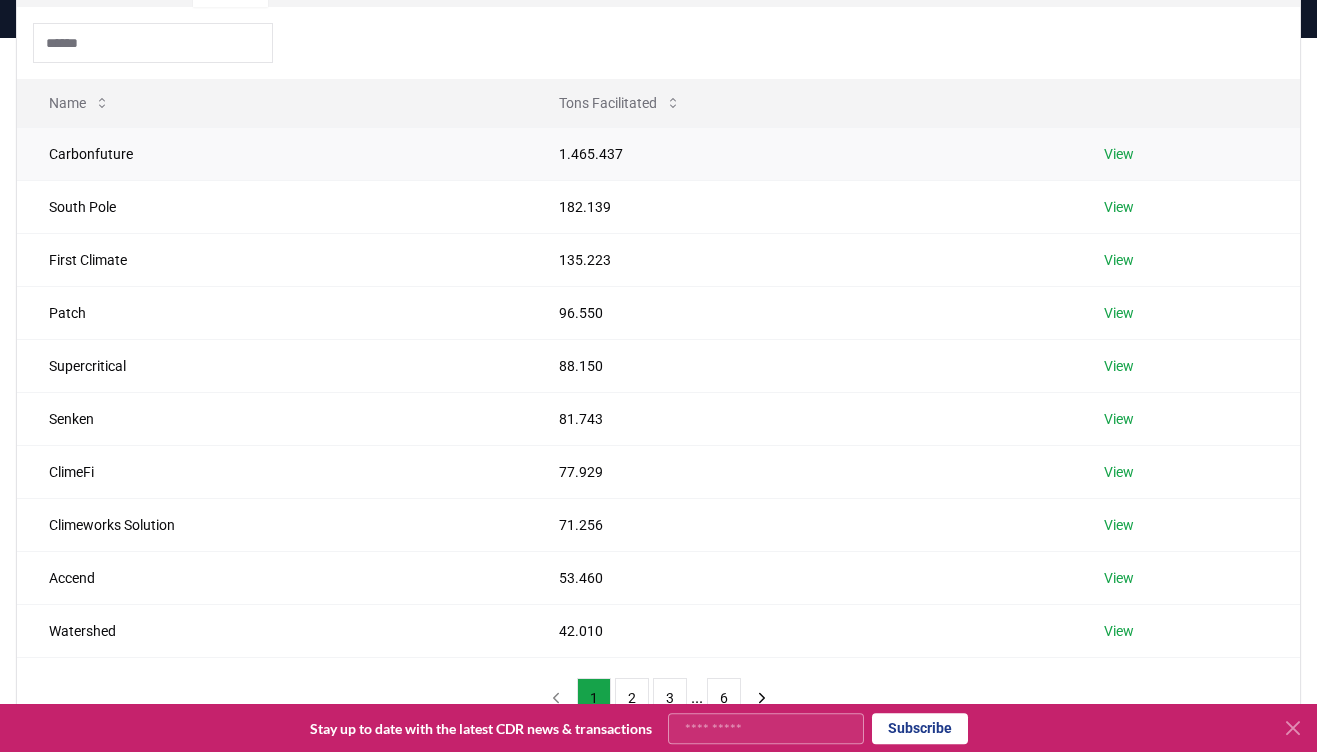 scroll, scrollTop: 193, scrollLeft: 0, axis: vertical 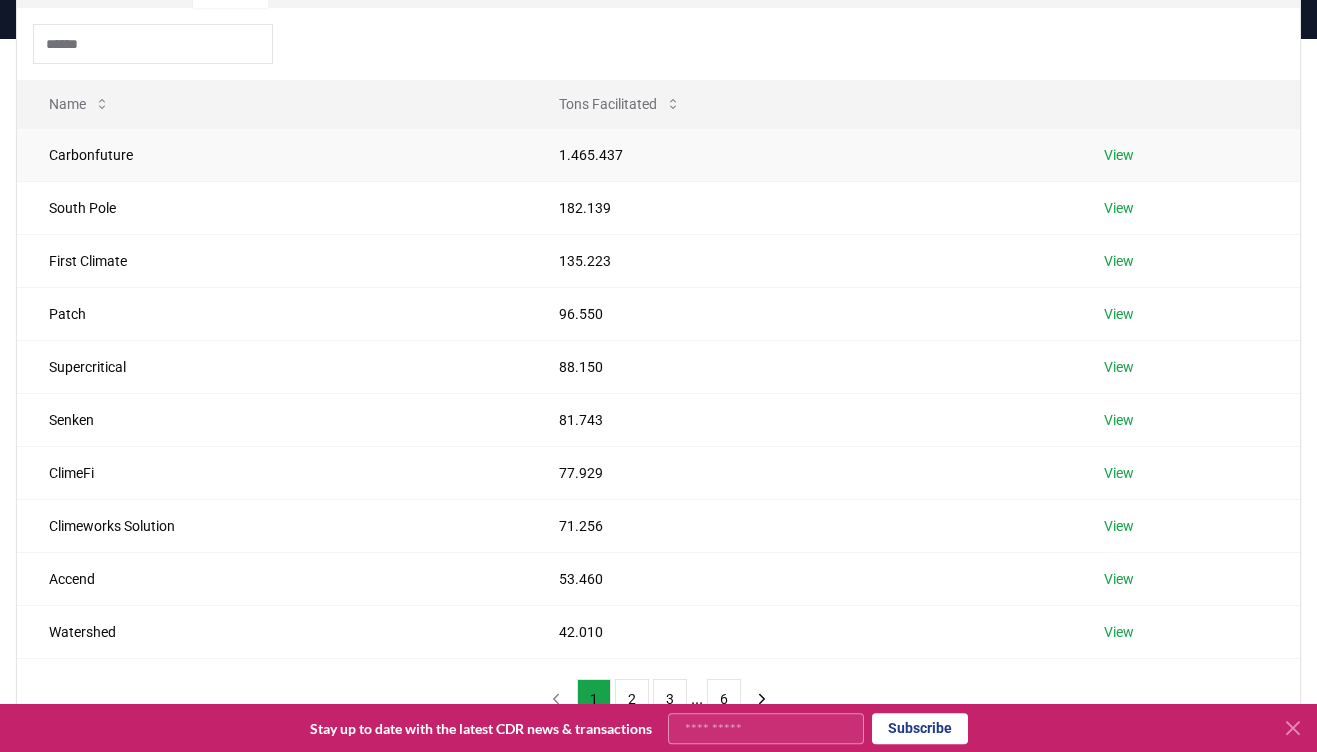 click on "View" at bounding box center [1119, 155] 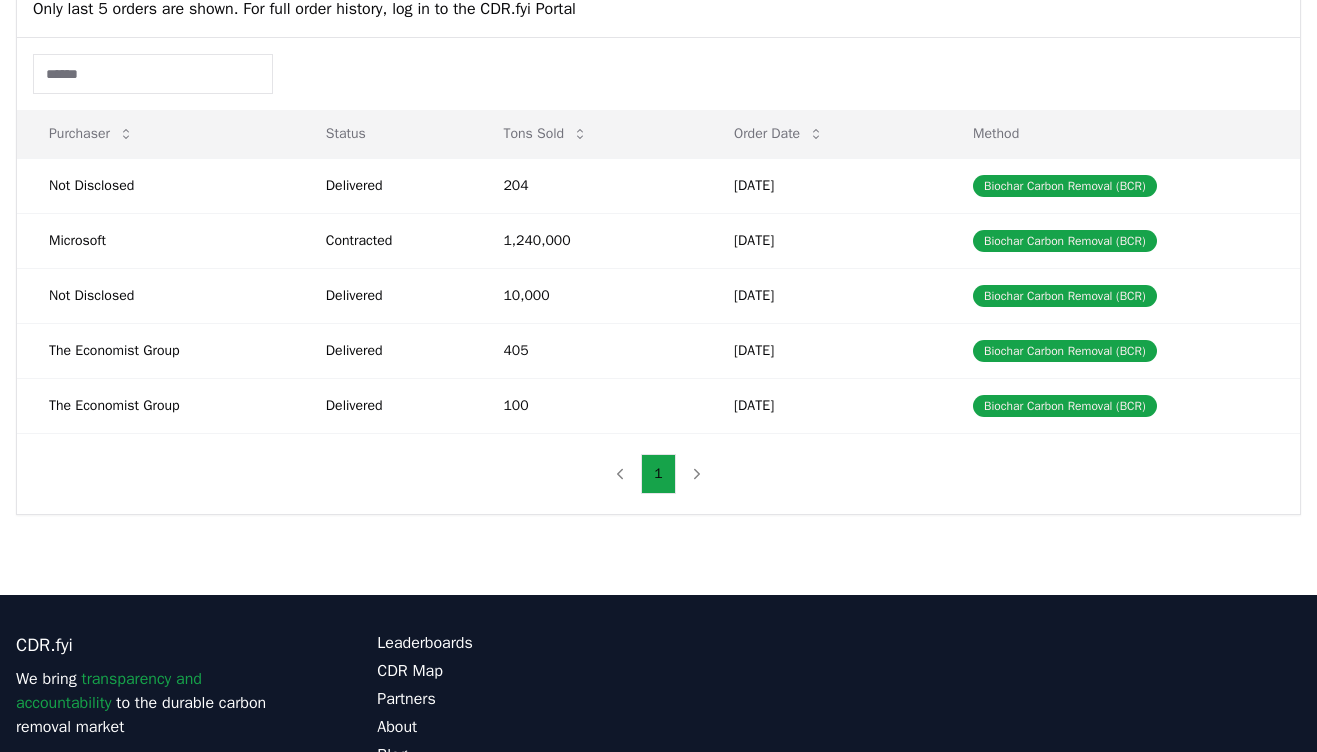 scroll, scrollTop: 662, scrollLeft: 0, axis: vertical 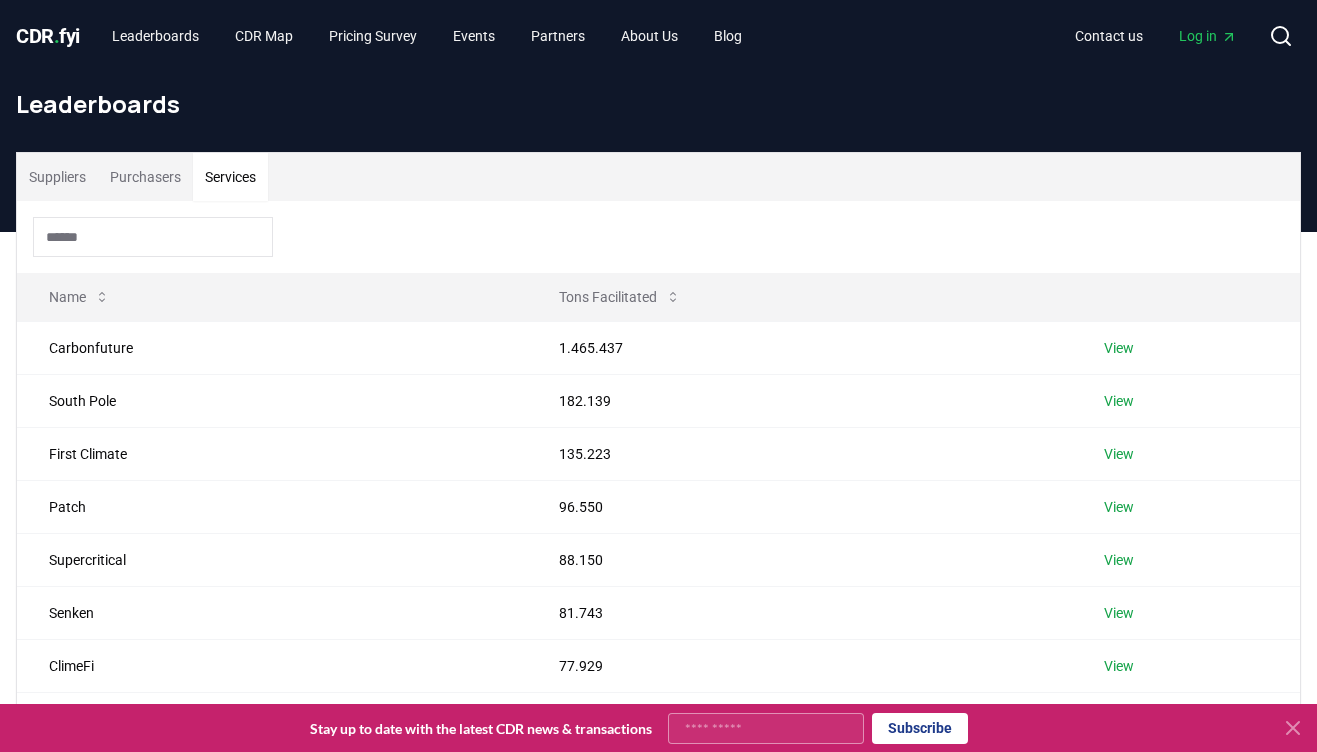 click on "Services" at bounding box center (230, 177) 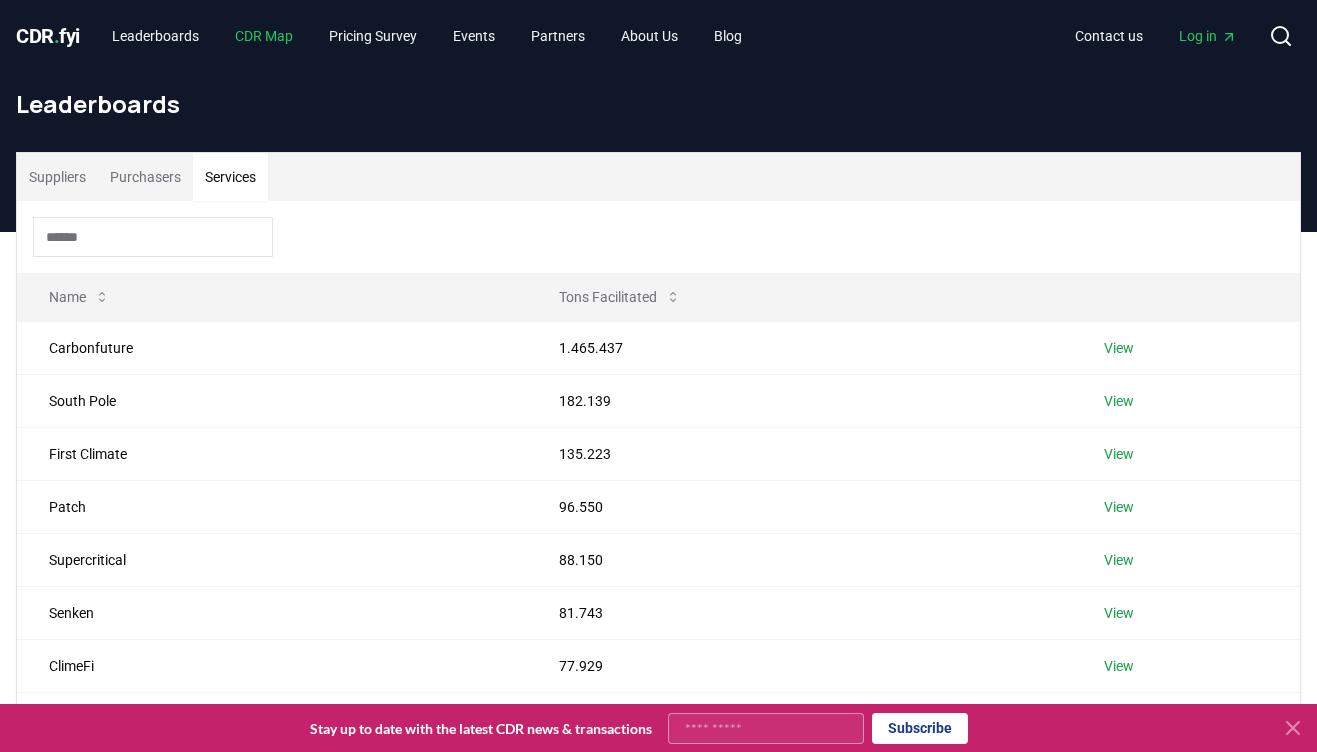 click on "CDR Map" at bounding box center (264, 36) 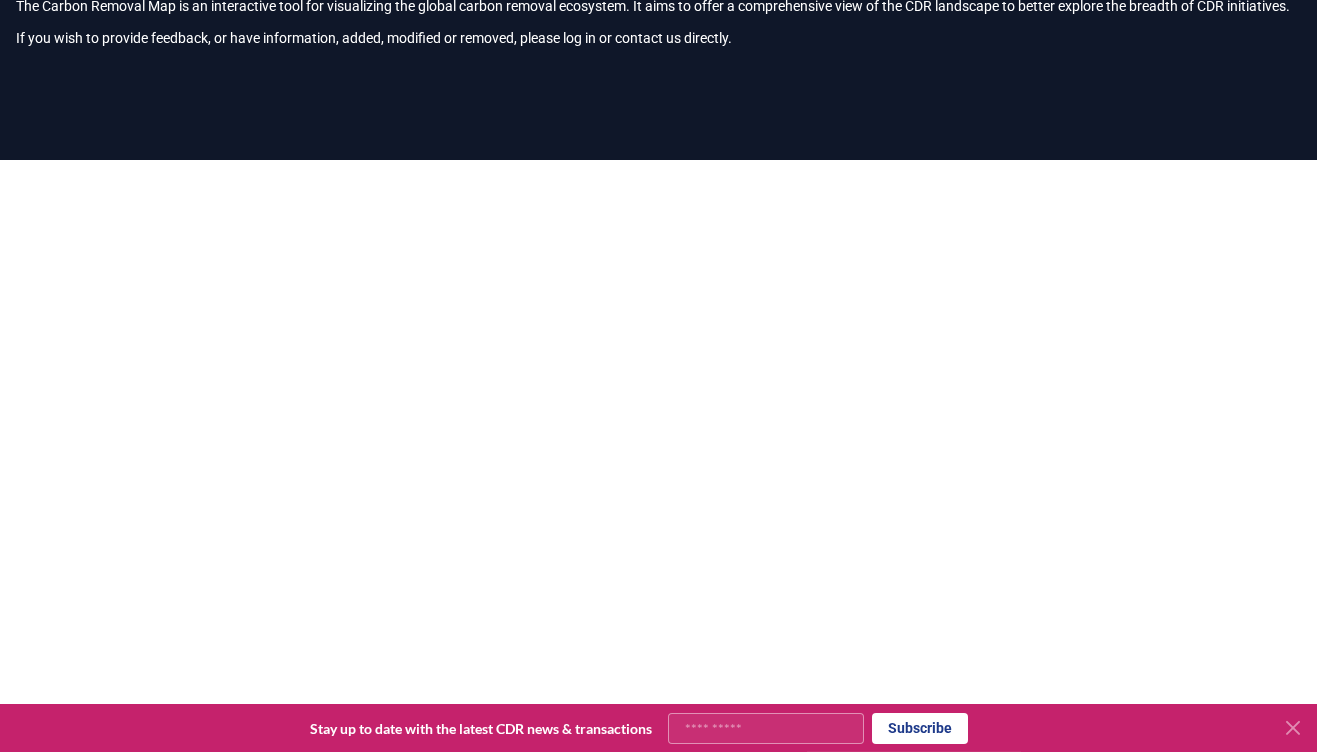 scroll, scrollTop: 0, scrollLeft: 0, axis: both 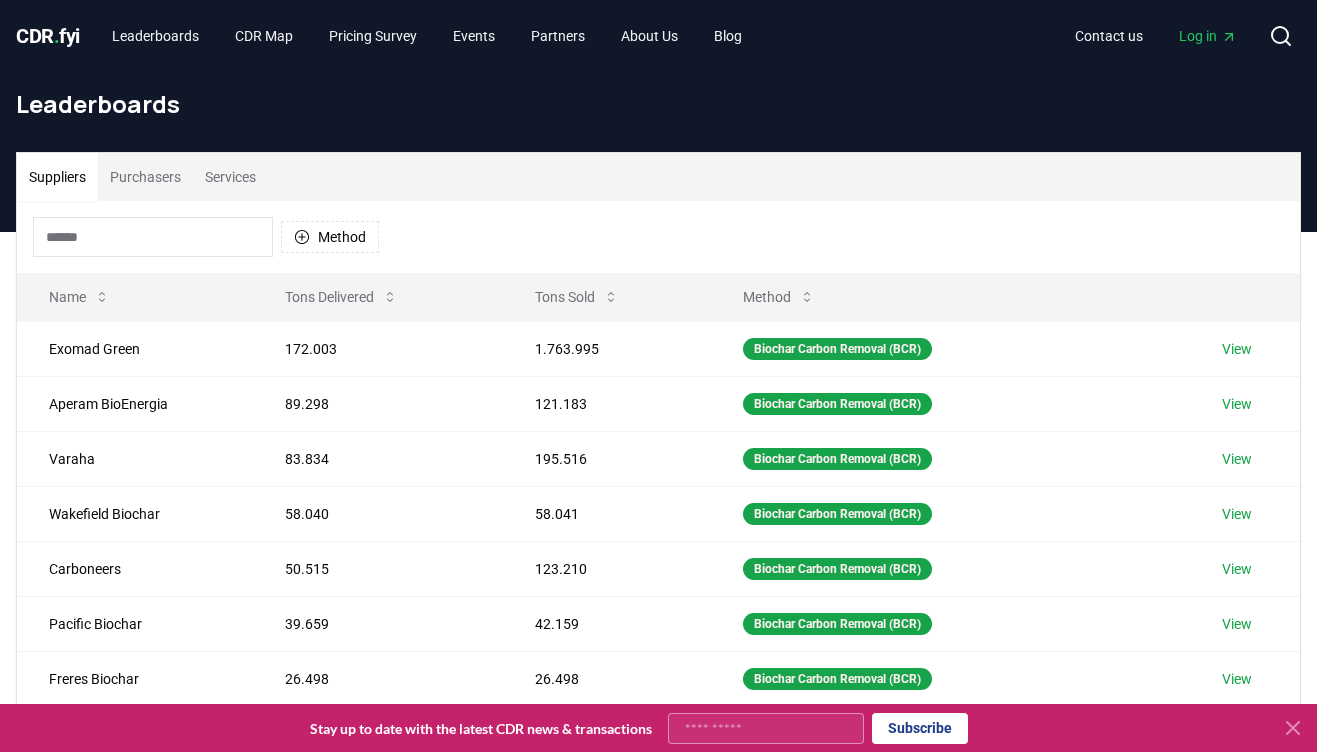 click on "Services" at bounding box center (230, 177) 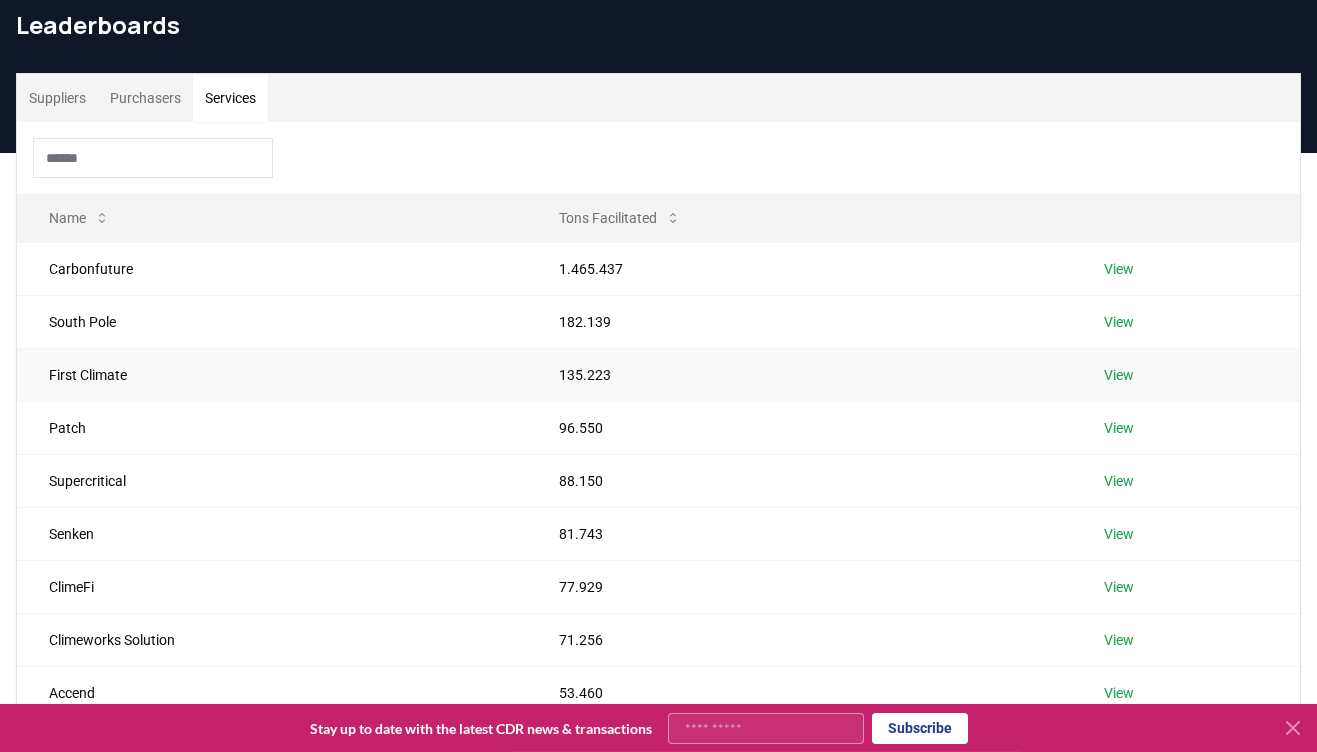 scroll, scrollTop: 80, scrollLeft: 0, axis: vertical 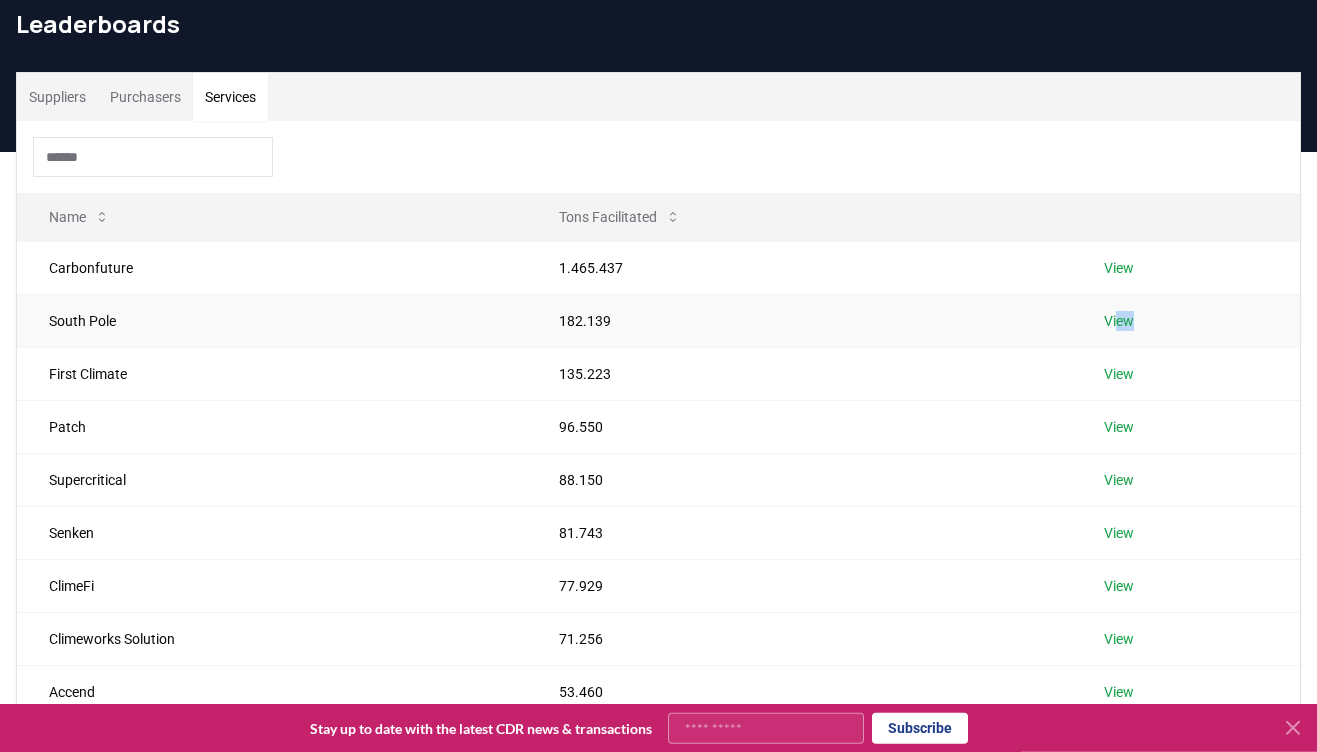 drag, startPoint x: 1140, startPoint y: 332, endPoint x: 1116, endPoint y: 322, distance: 26 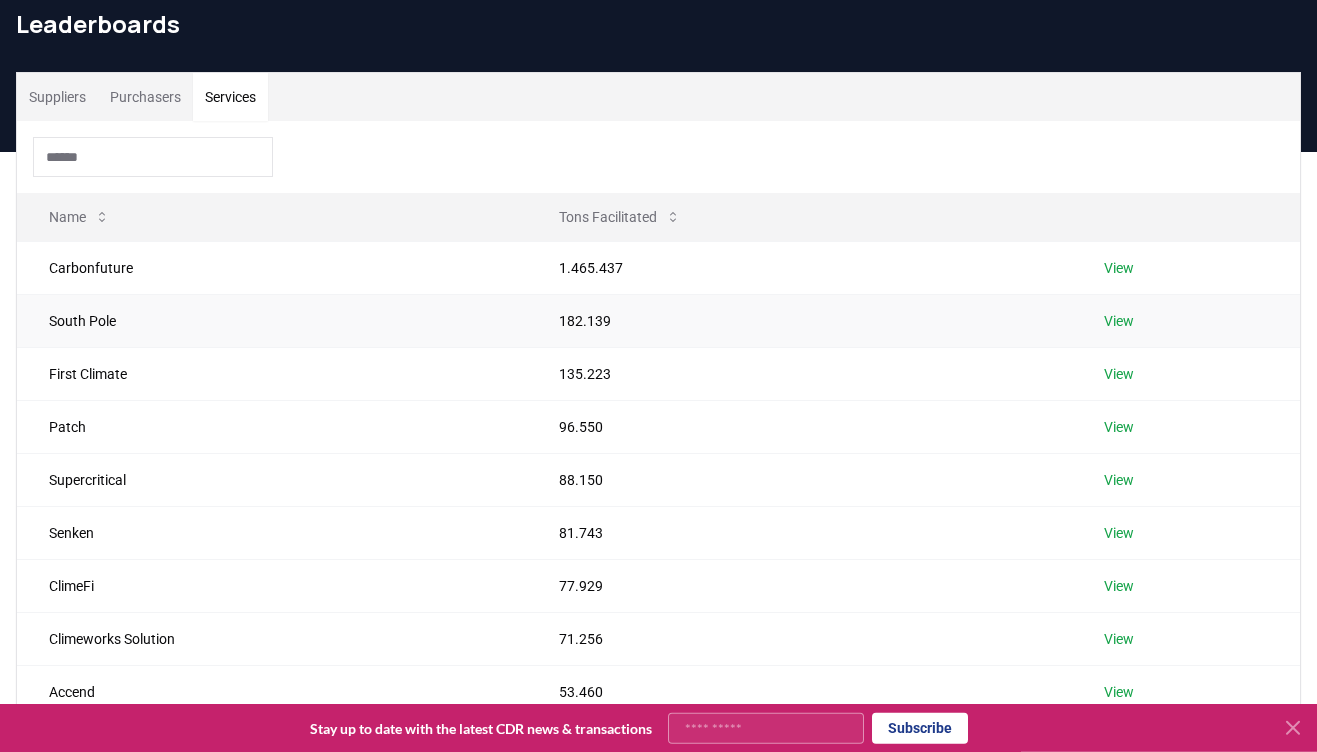 click on "View" at bounding box center [1119, 321] 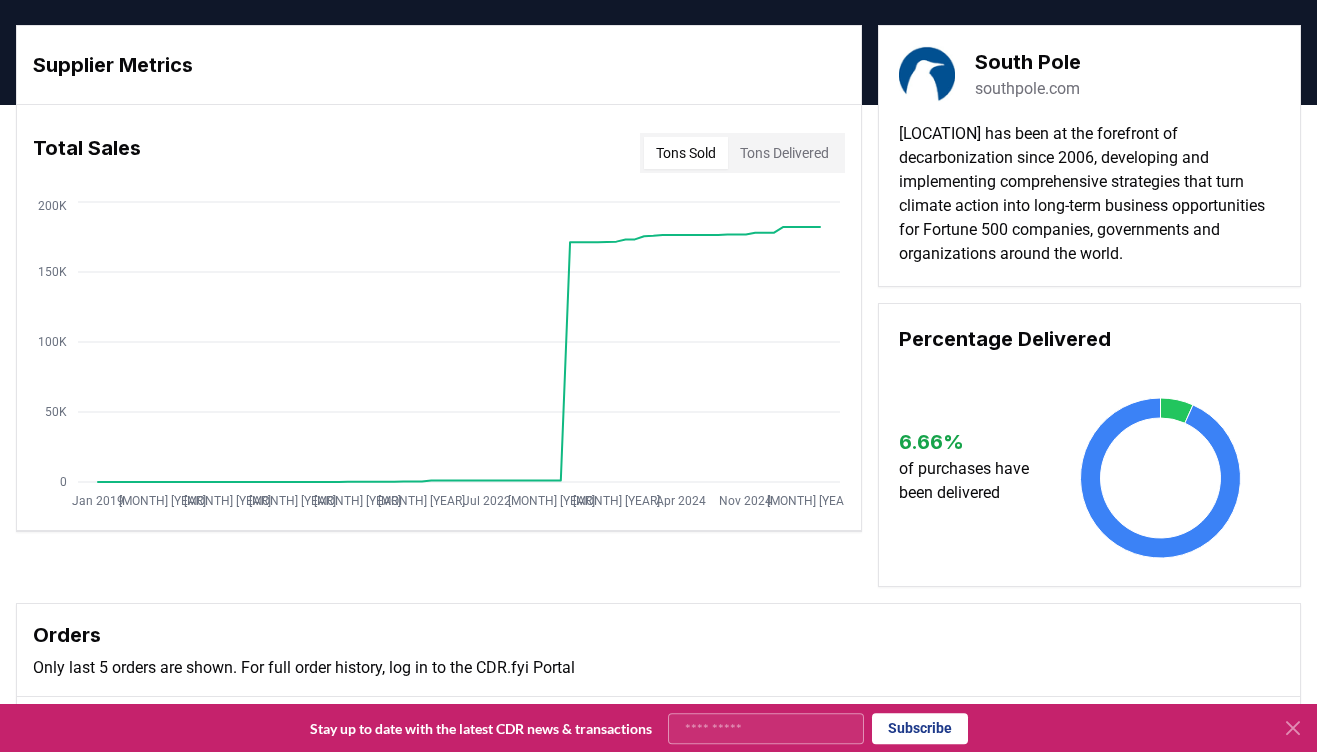 scroll, scrollTop: 50, scrollLeft: 0, axis: vertical 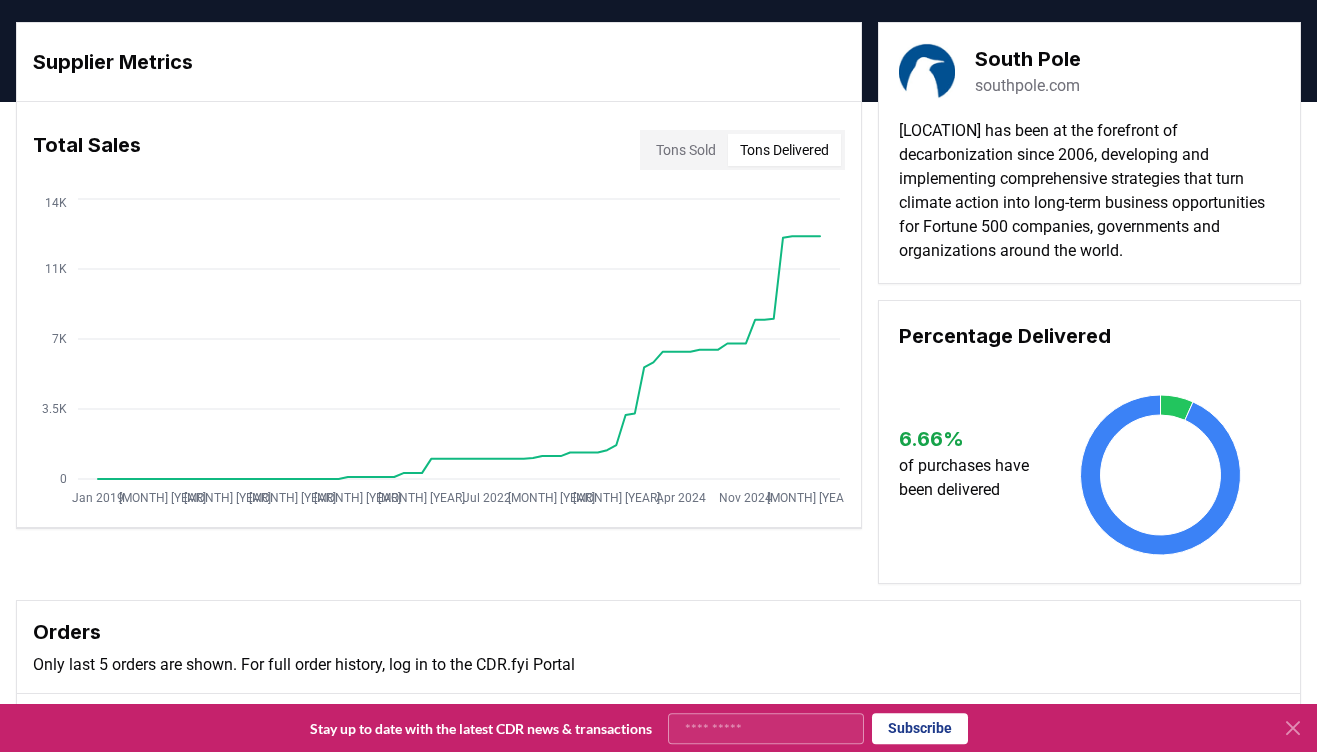 click on "Tons Delivered" at bounding box center (784, 150) 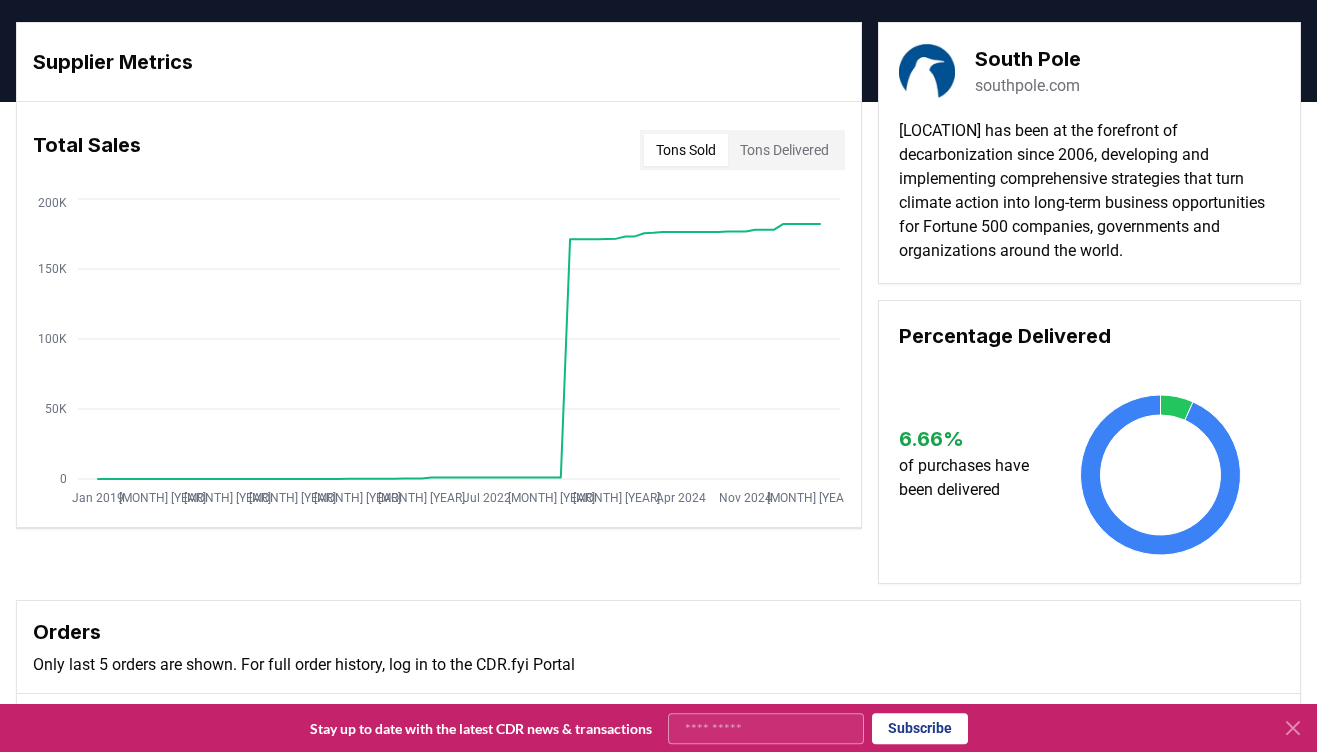 click on "Tons Sold" at bounding box center [686, 150] 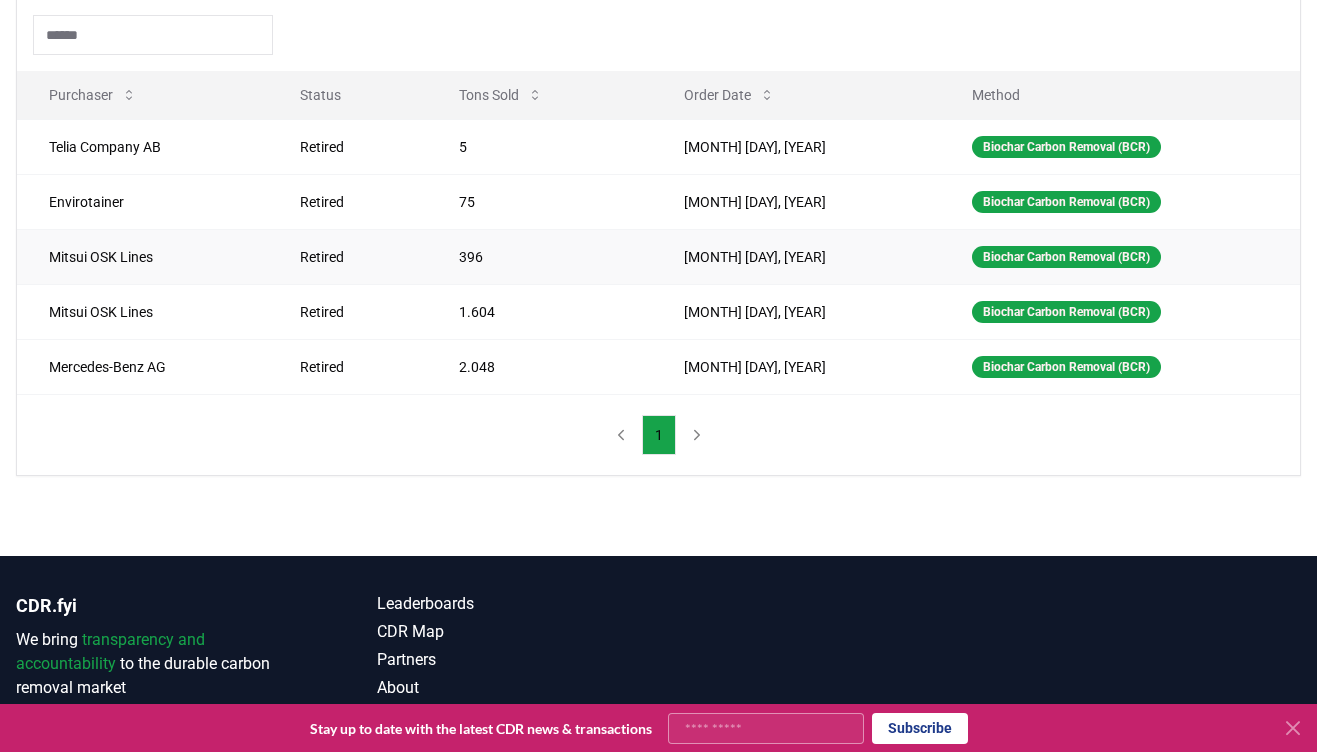 scroll, scrollTop: 746, scrollLeft: 0, axis: vertical 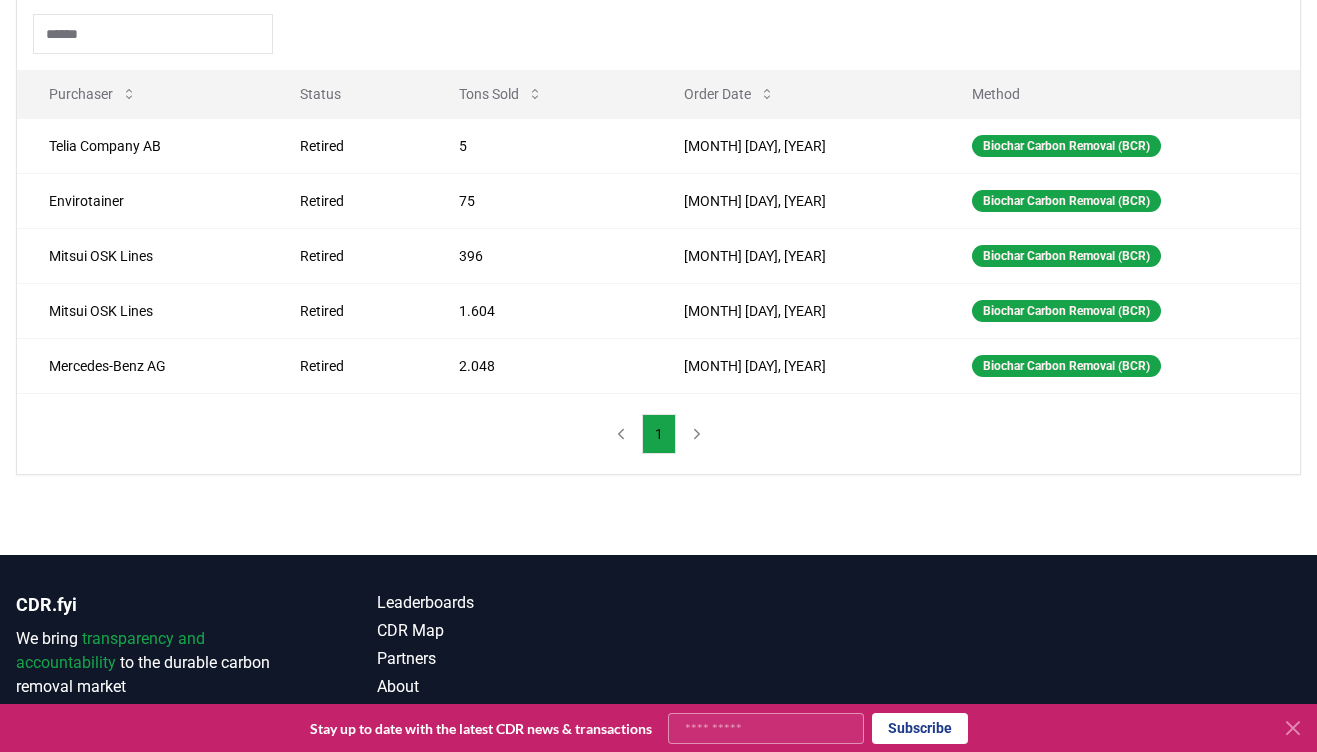 click on "1" at bounding box center [658, 434] 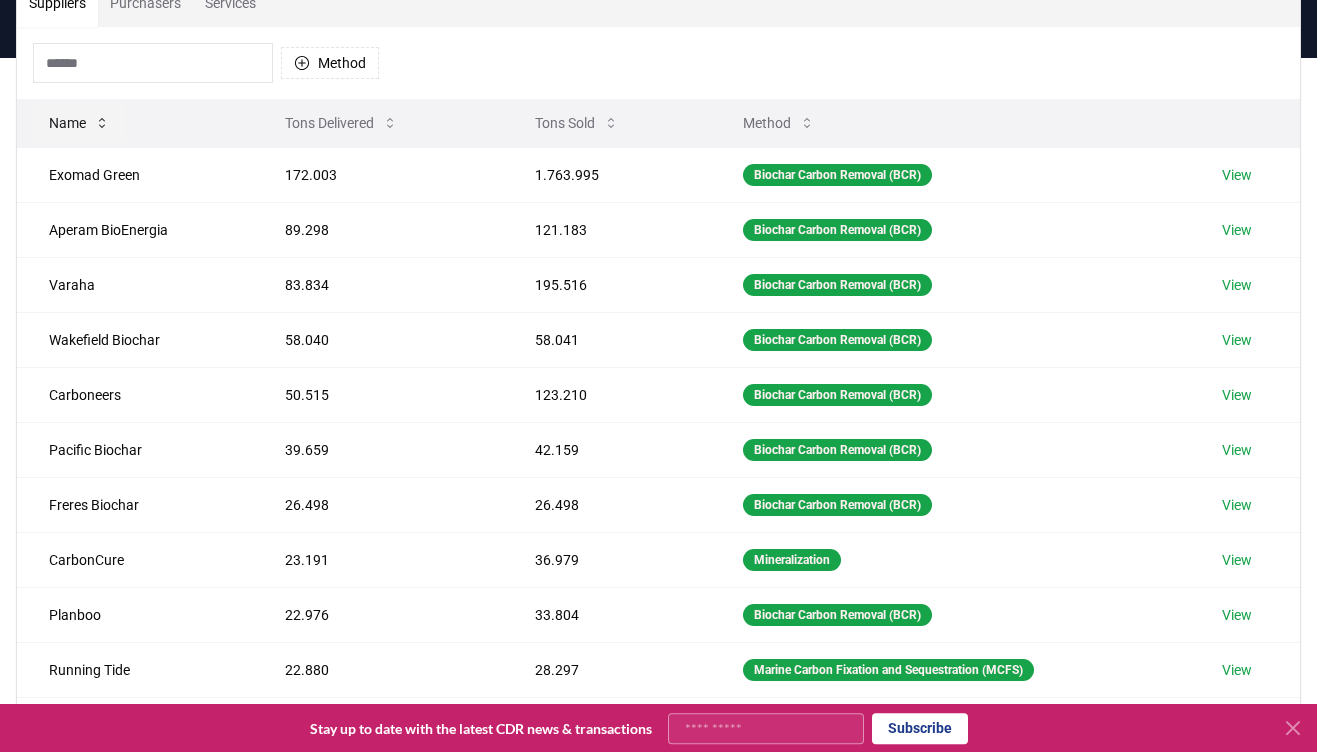 scroll, scrollTop: 171, scrollLeft: 0, axis: vertical 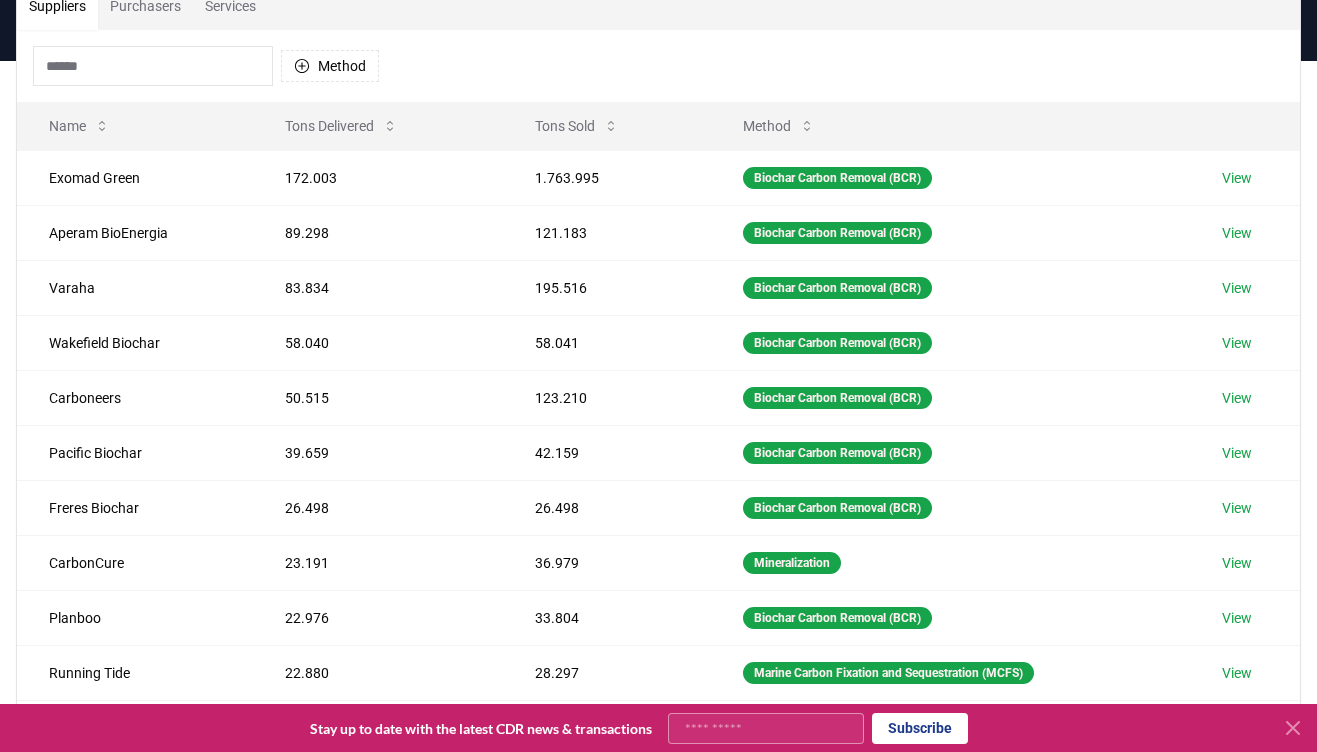 click on "Services" at bounding box center (230, 6) 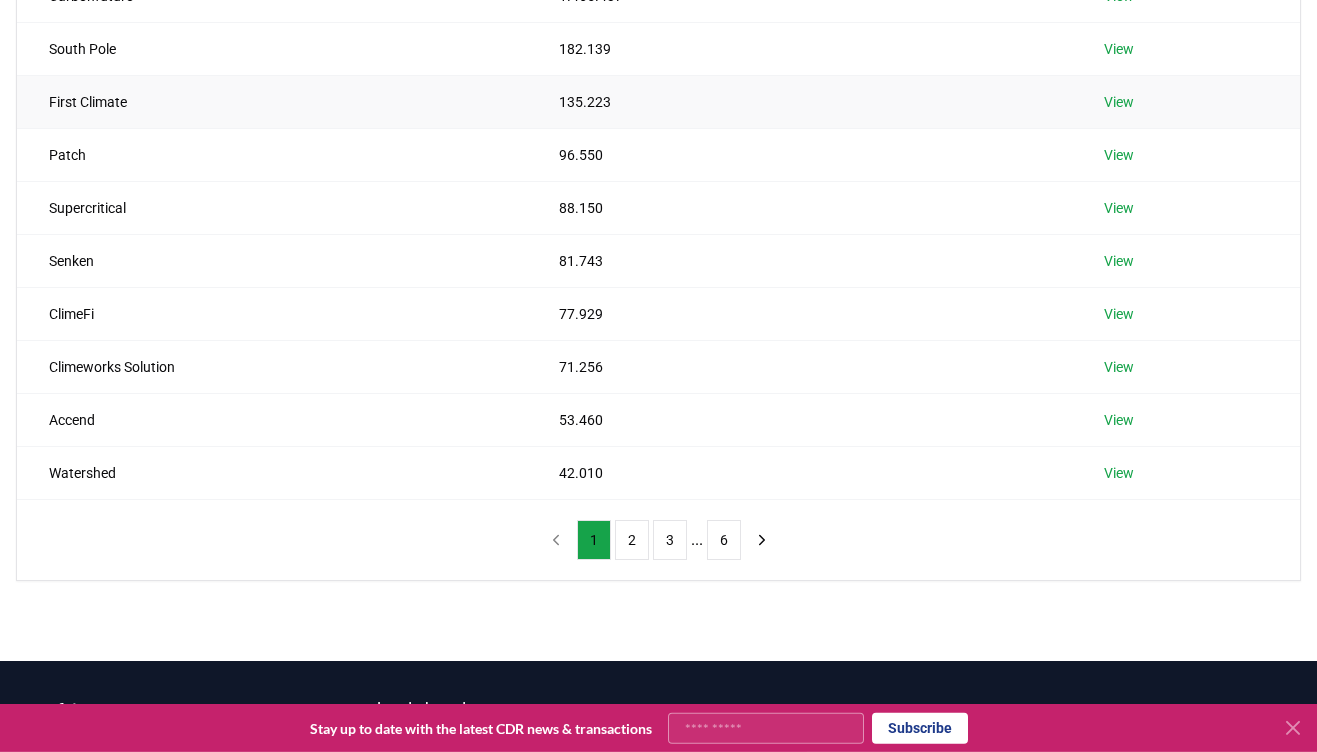 scroll, scrollTop: 355, scrollLeft: 0, axis: vertical 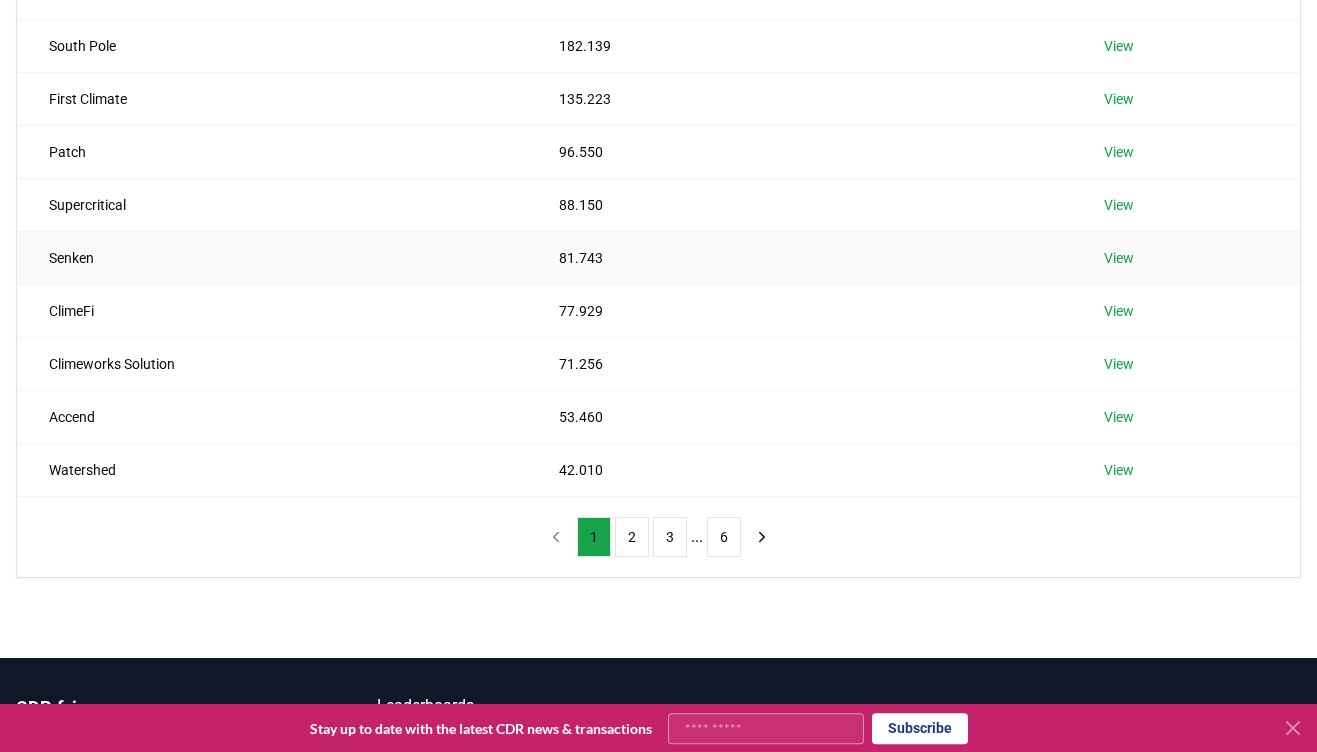 click on "View" at bounding box center (1119, 258) 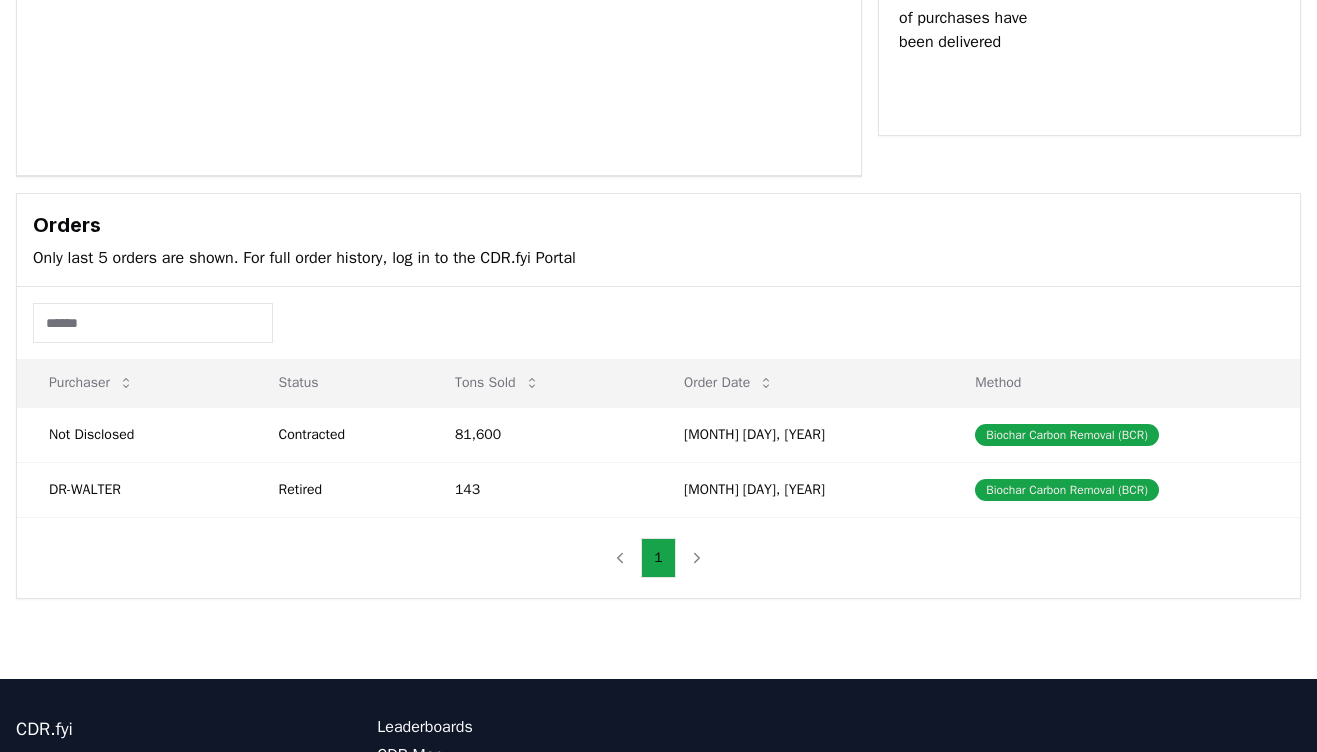 scroll, scrollTop: 403, scrollLeft: 0, axis: vertical 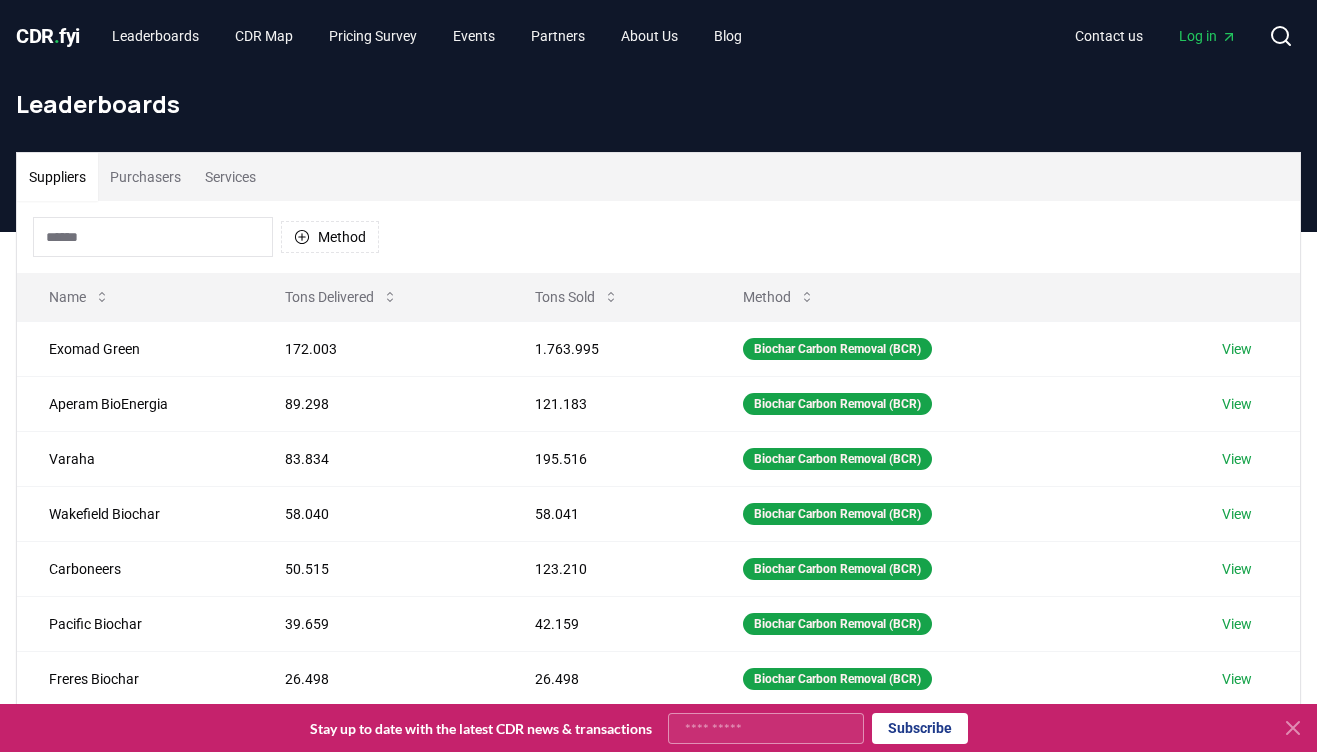 click on "Log in" at bounding box center [1208, 36] 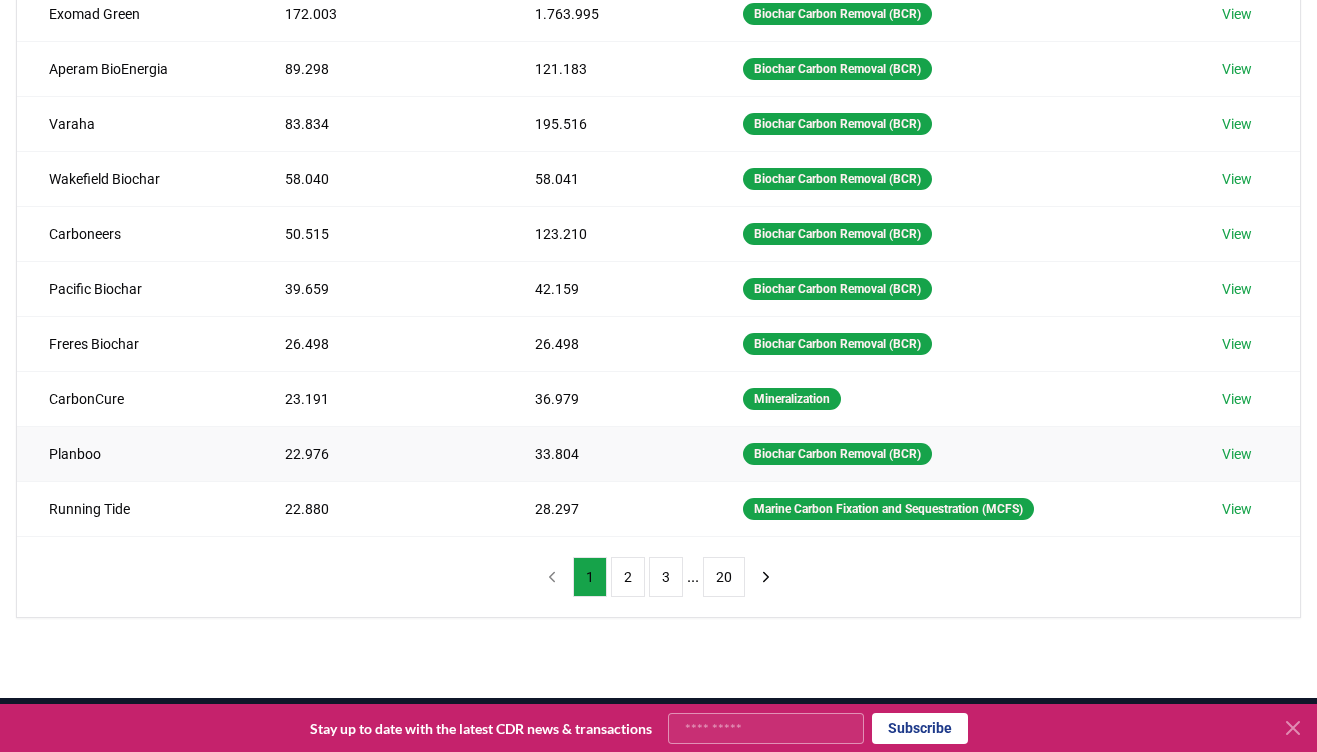 scroll, scrollTop: 0, scrollLeft: 0, axis: both 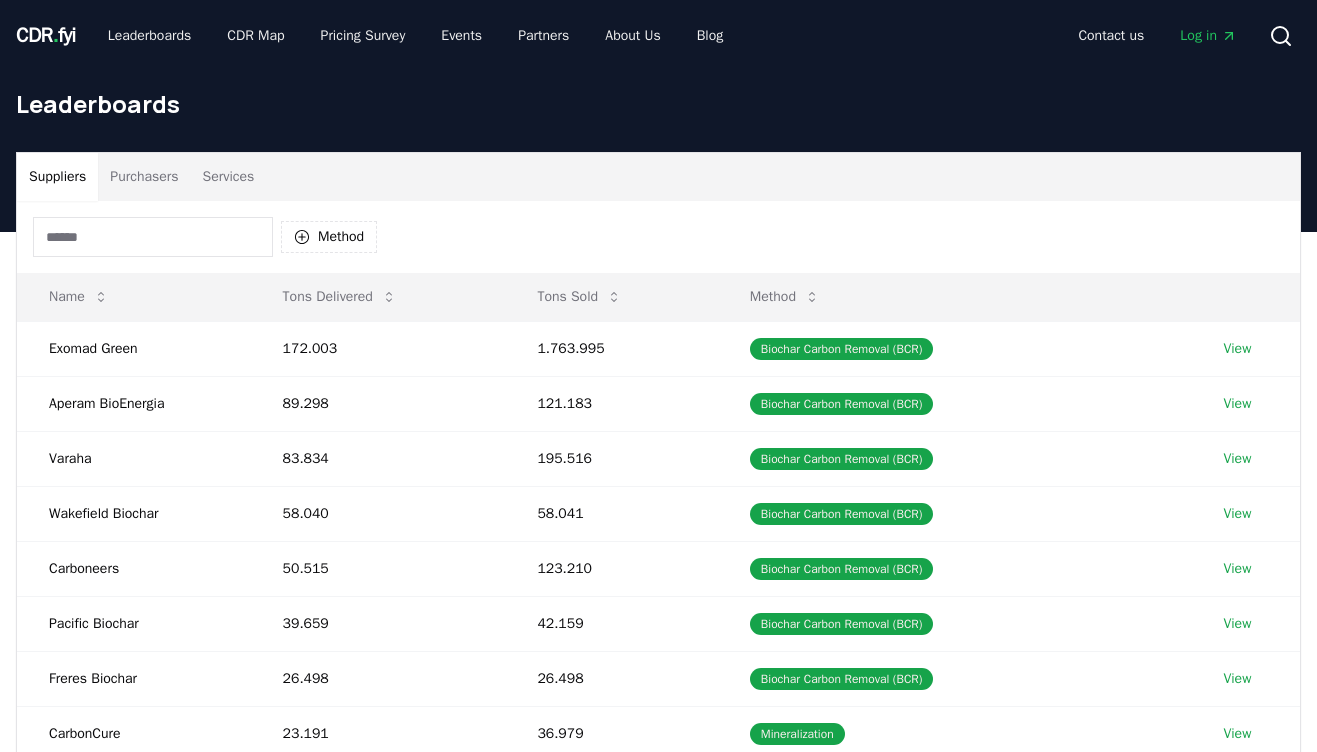 click at bounding box center [153, 237] 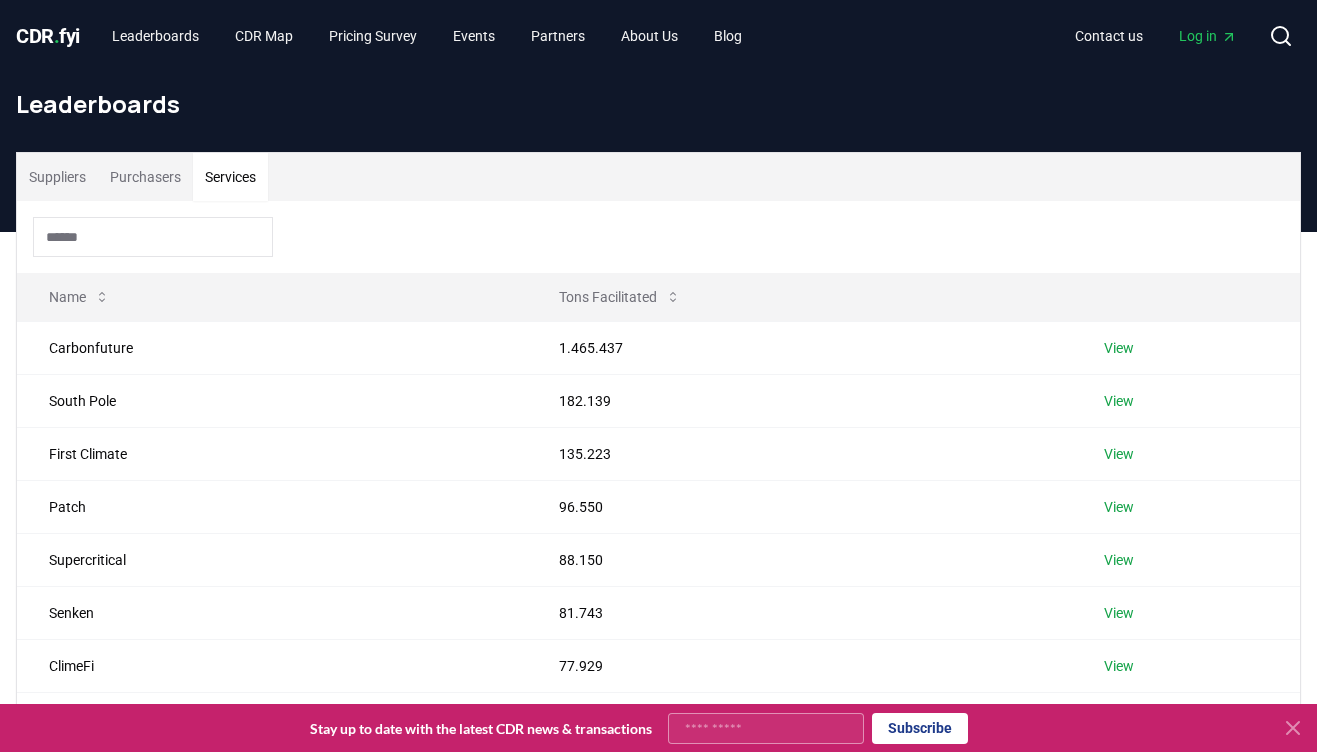 click on "Services" at bounding box center (230, 177) 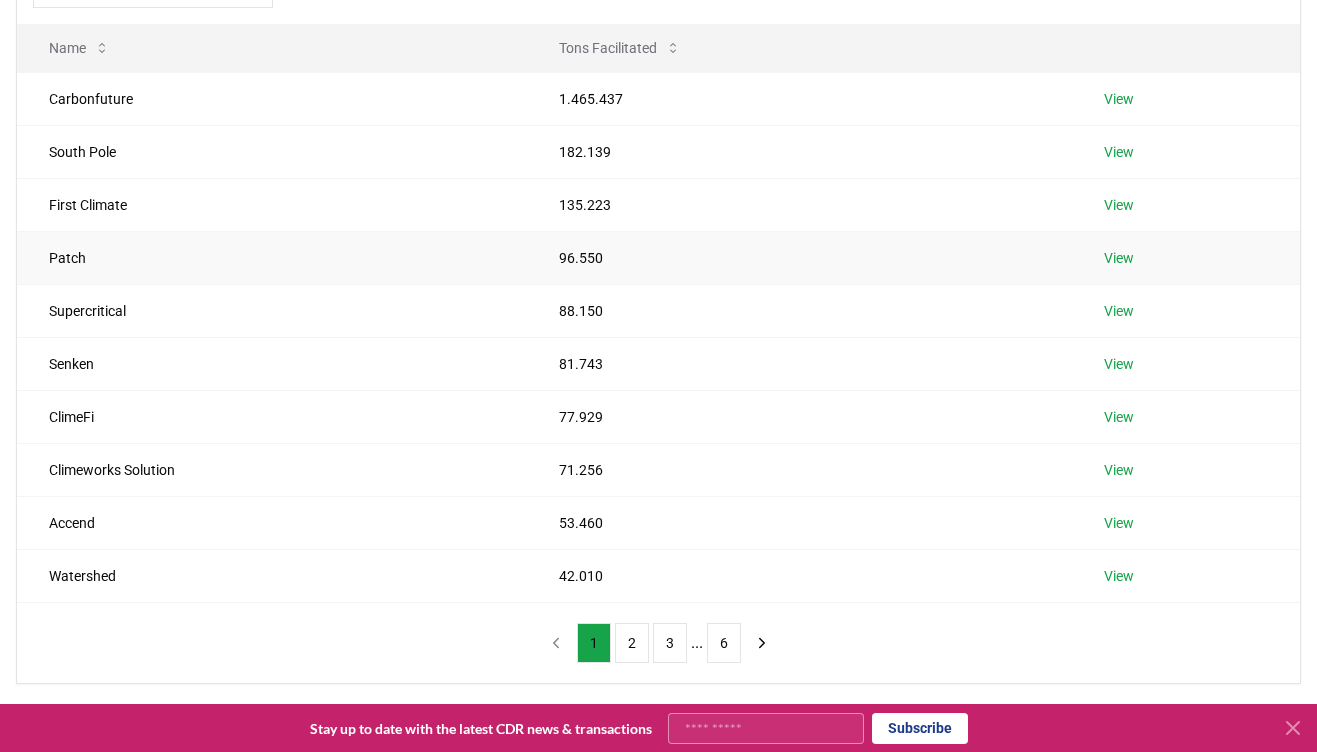 scroll, scrollTop: 250, scrollLeft: 0, axis: vertical 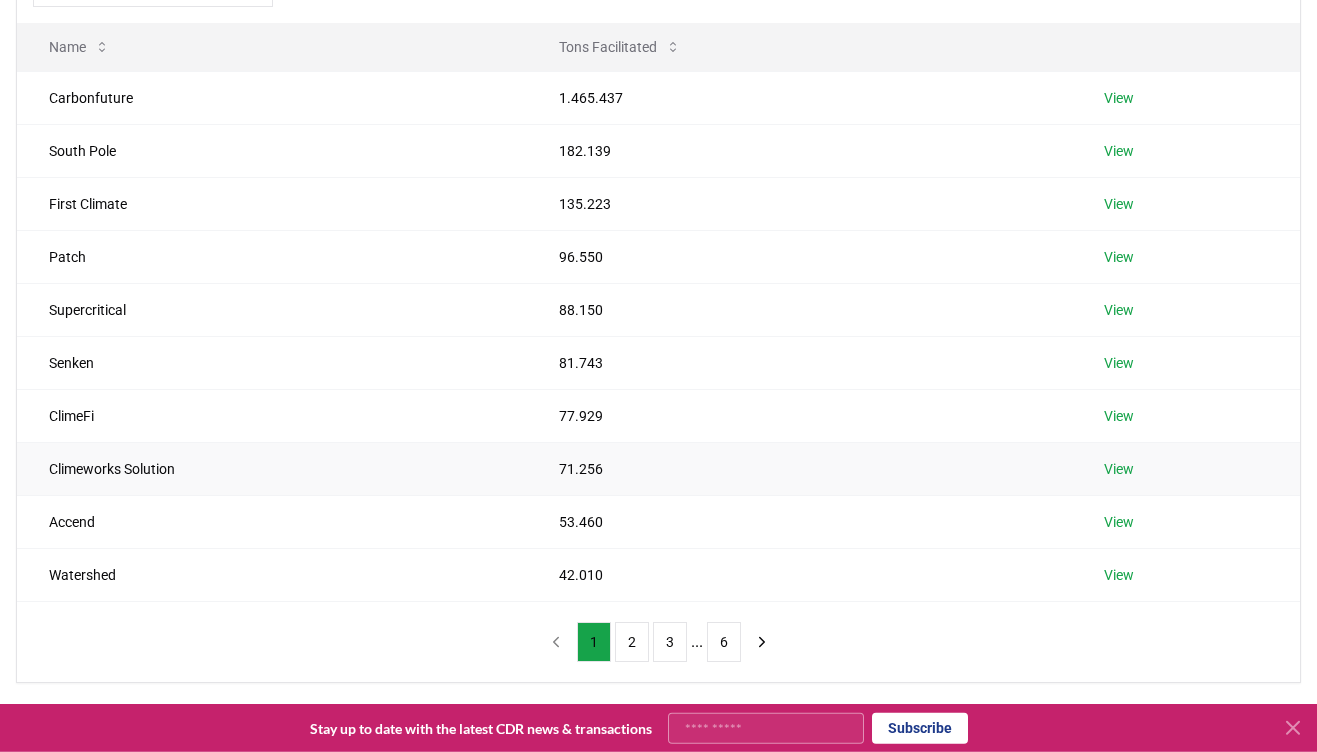click on "View" at bounding box center (1119, 469) 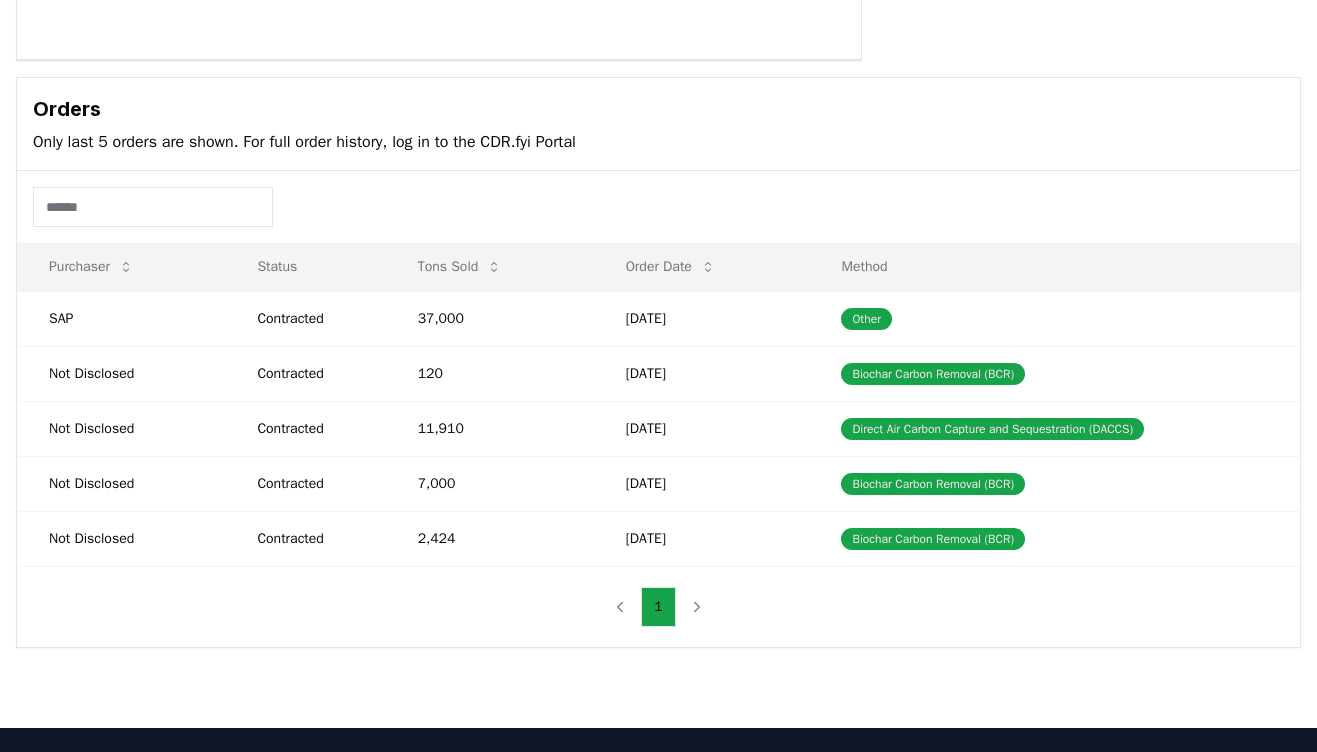 scroll, scrollTop: 518, scrollLeft: 0, axis: vertical 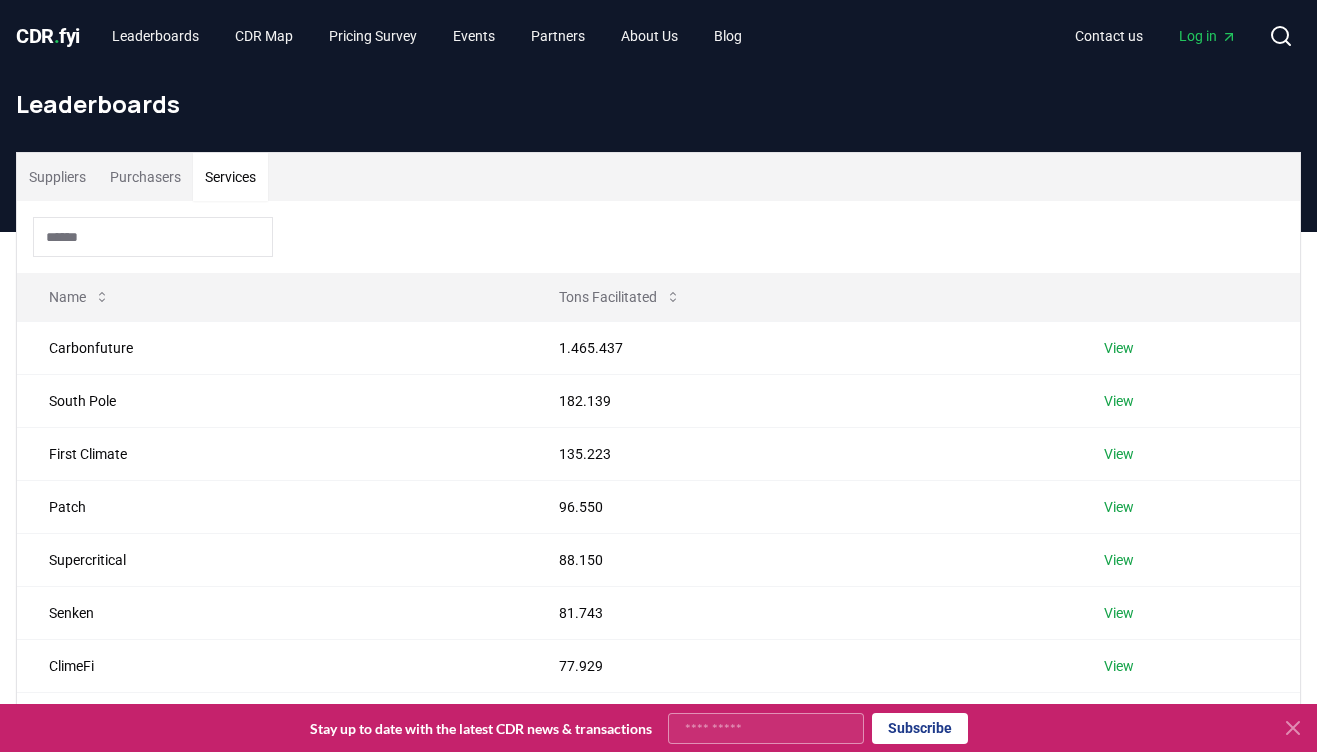 click on "Services" at bounding box center (230, 177) 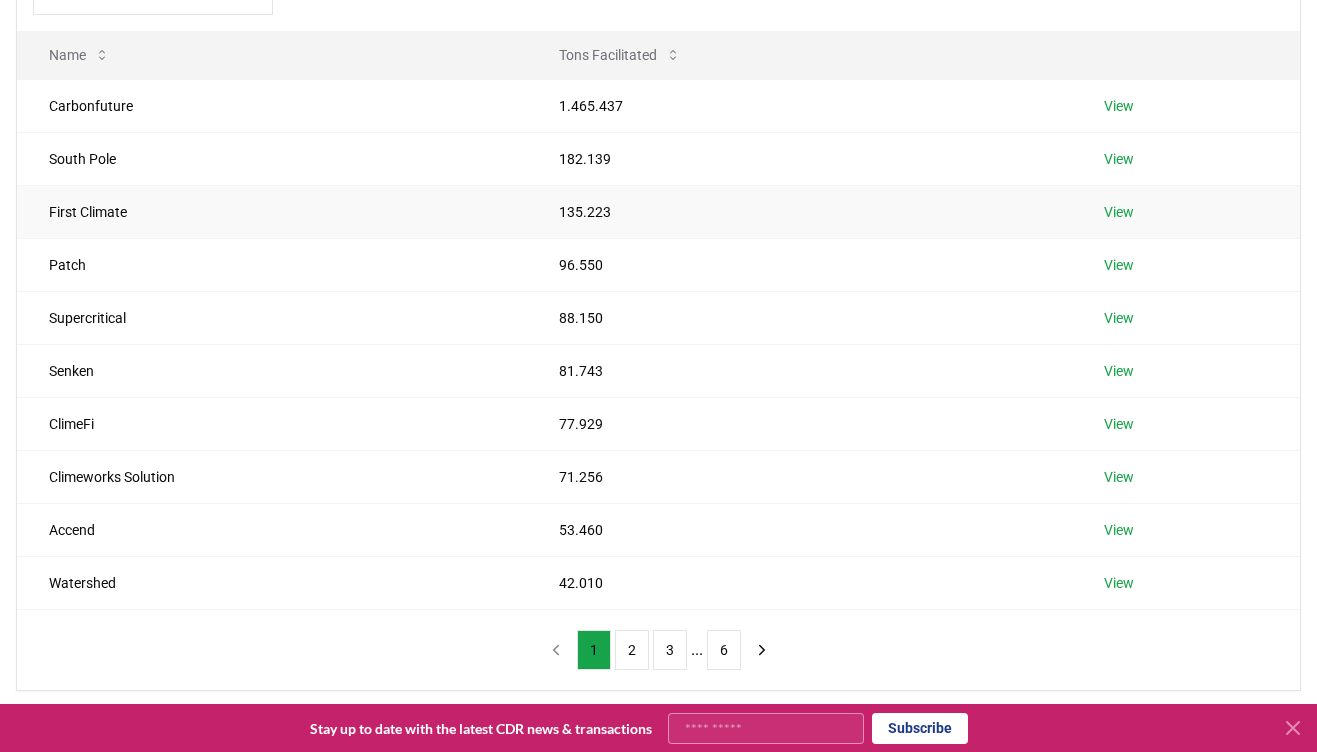 scroll, scrollTop: 243, scrollLeft: 0, axis: vertical 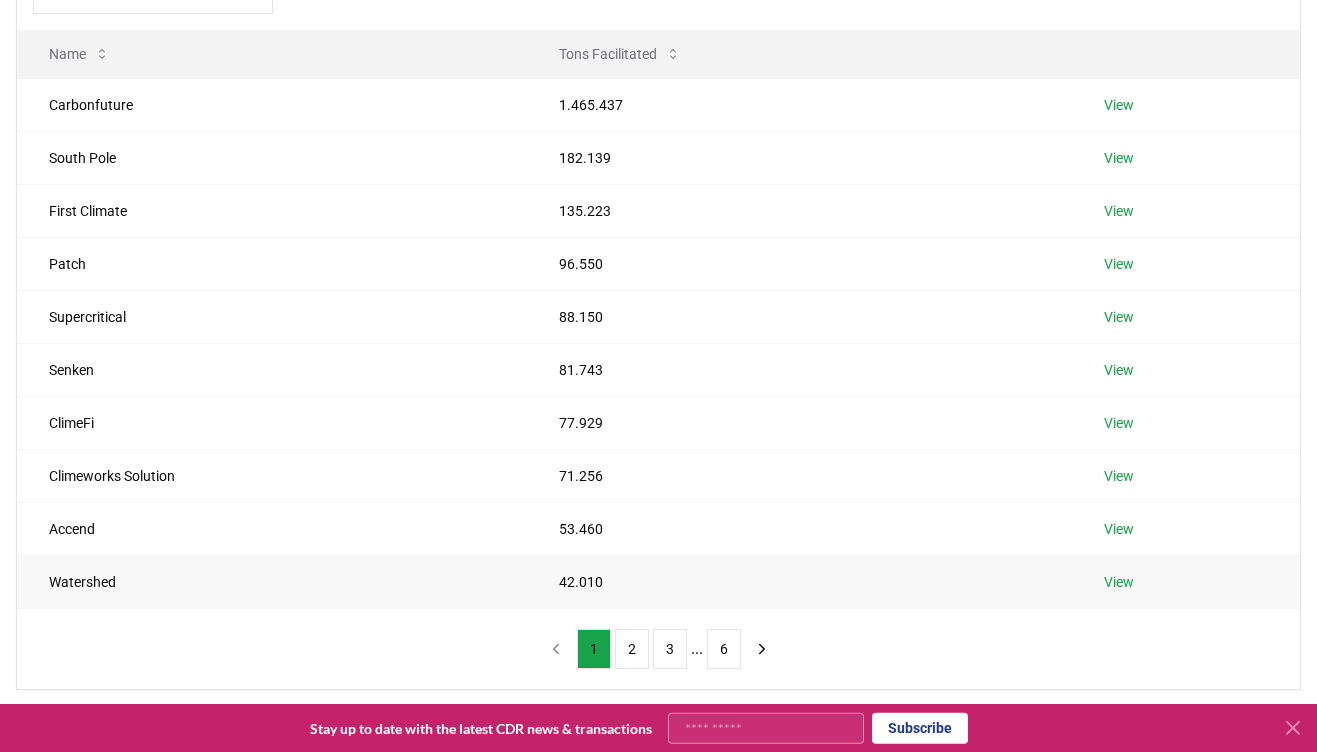 click on "Watershed" at bounding box center (272, 581) 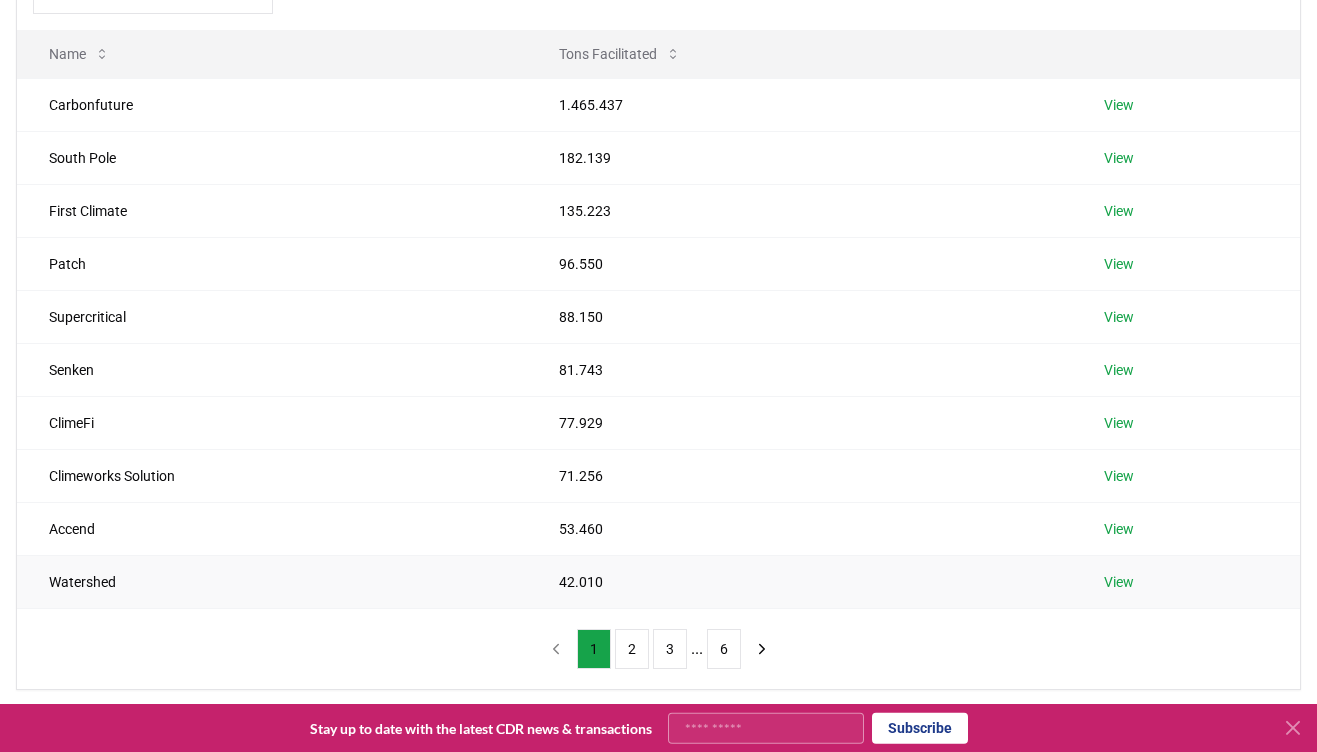 click on "View" at bounding box center (1119, 582) 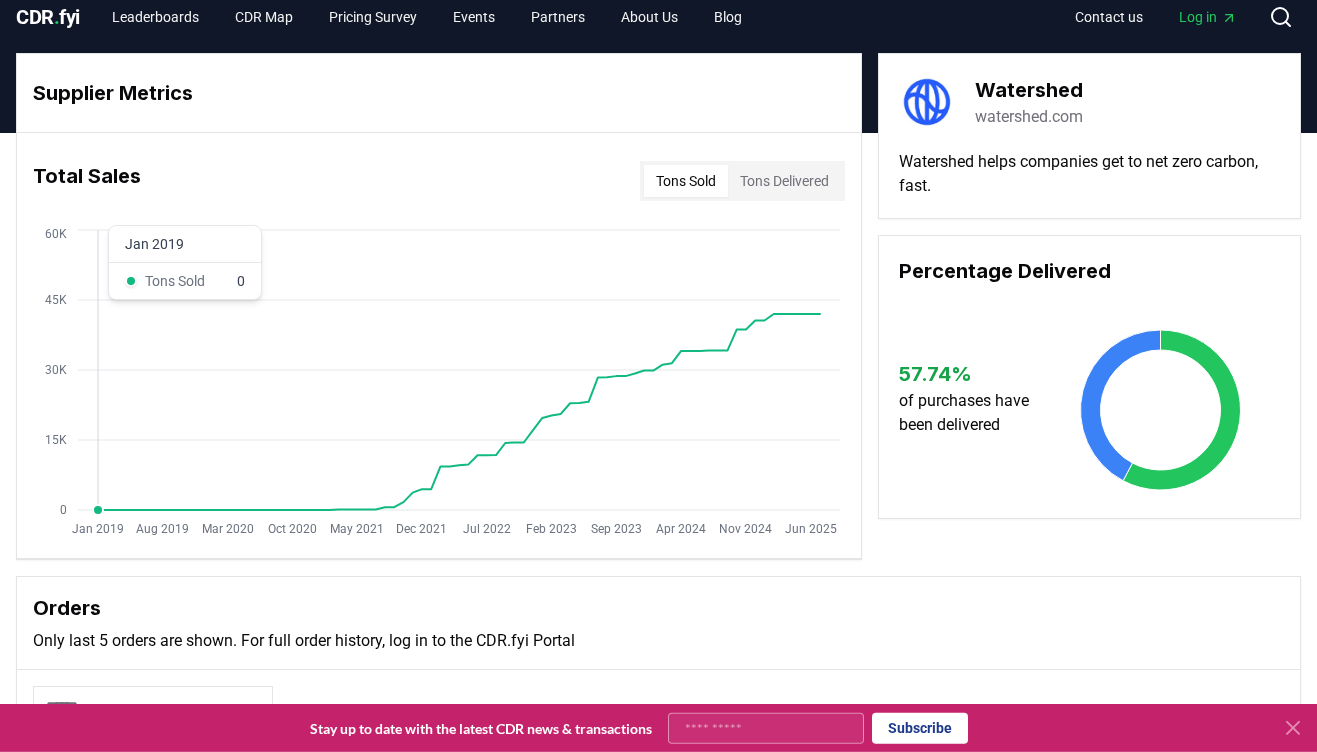 scroll, scrollTop: 0, scrollLeft: 0, axis: both 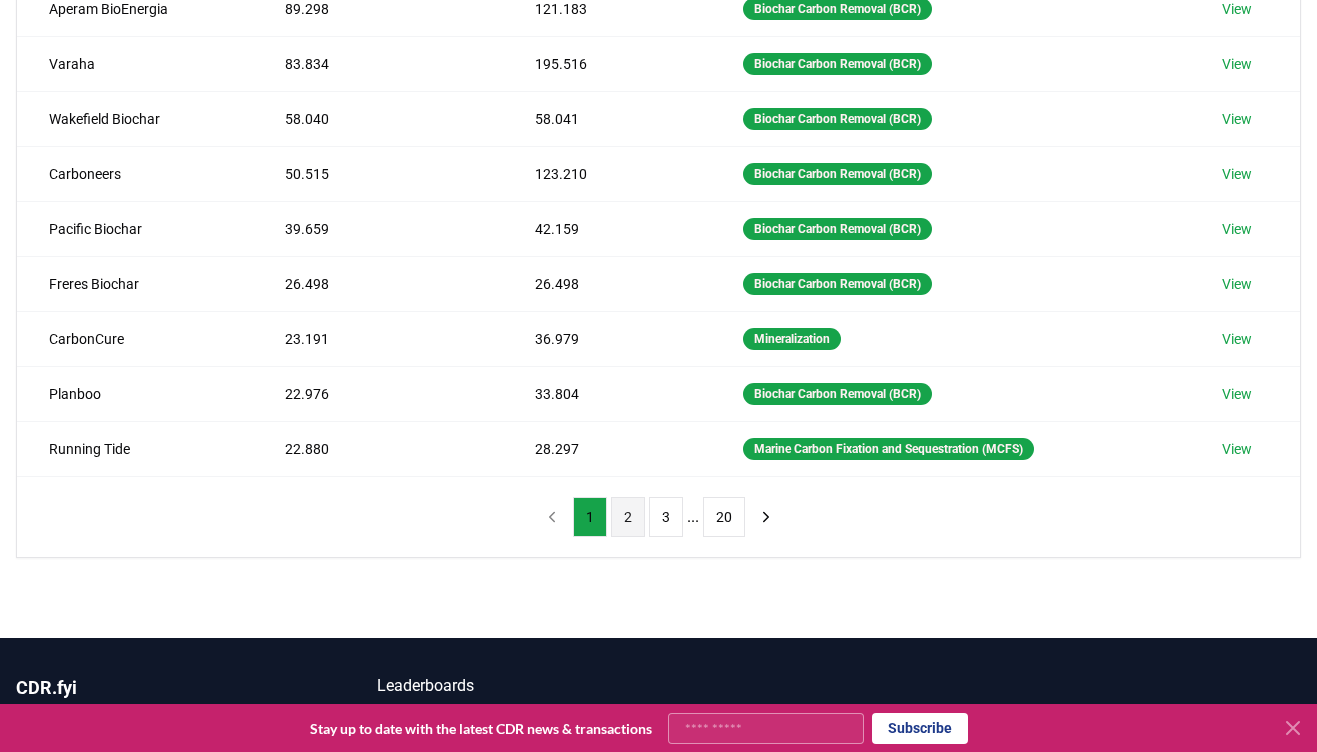 click on "2" at bounding box center (628, 517) 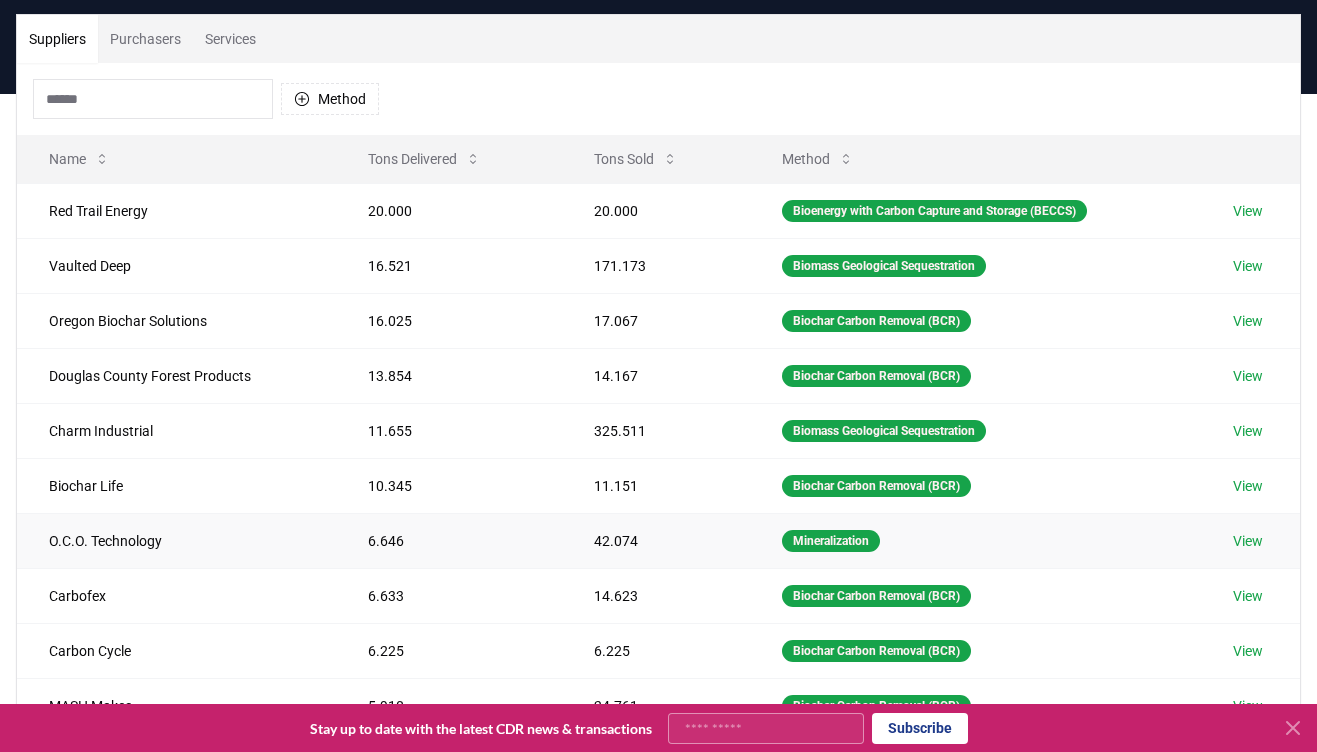 scroll, scrollTop: 141, scrollLeft: 0, axis: vertical 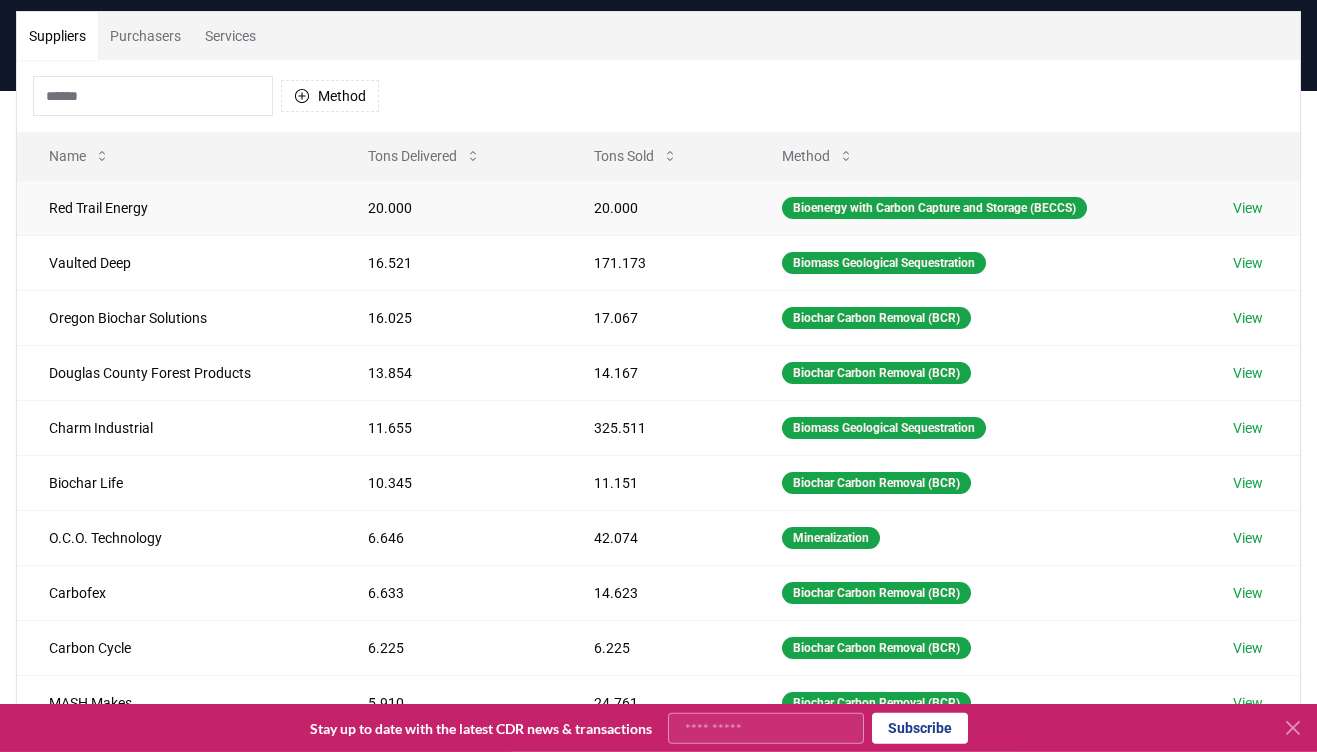 click on "View" at bounding box center [1248, 208] 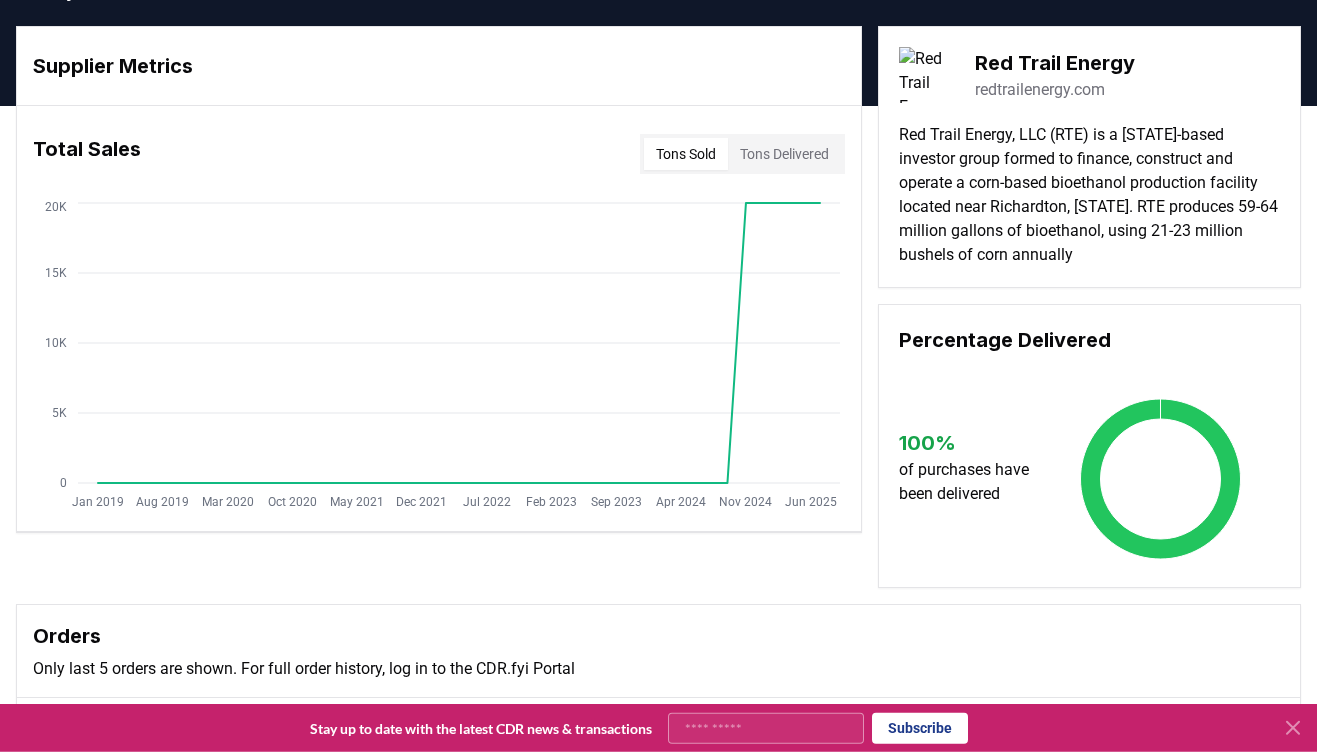 scroll, scrollTop: 0, scrollLeft: 0, axis: both 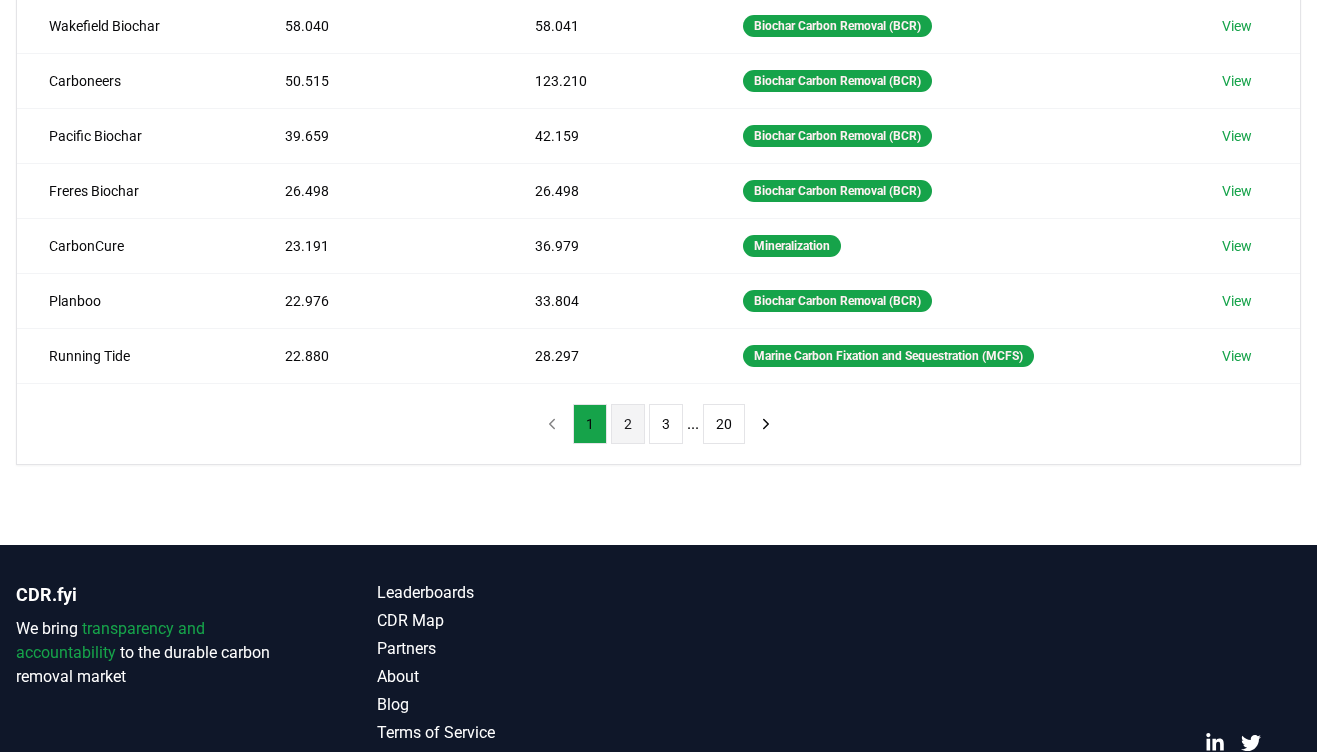 click on "2" at bounding box center [628, 424] 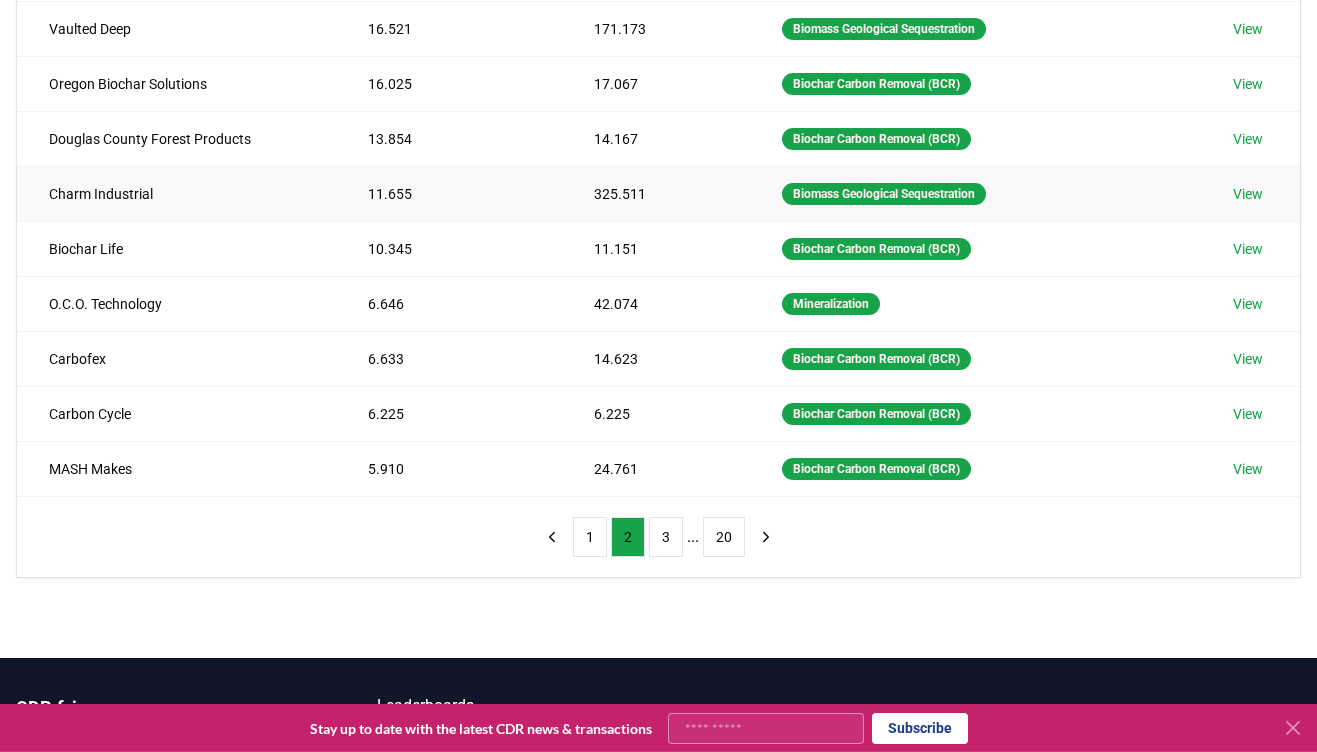 scroll, scrollTop: 414, scrollLeft: 0, axis: vertical 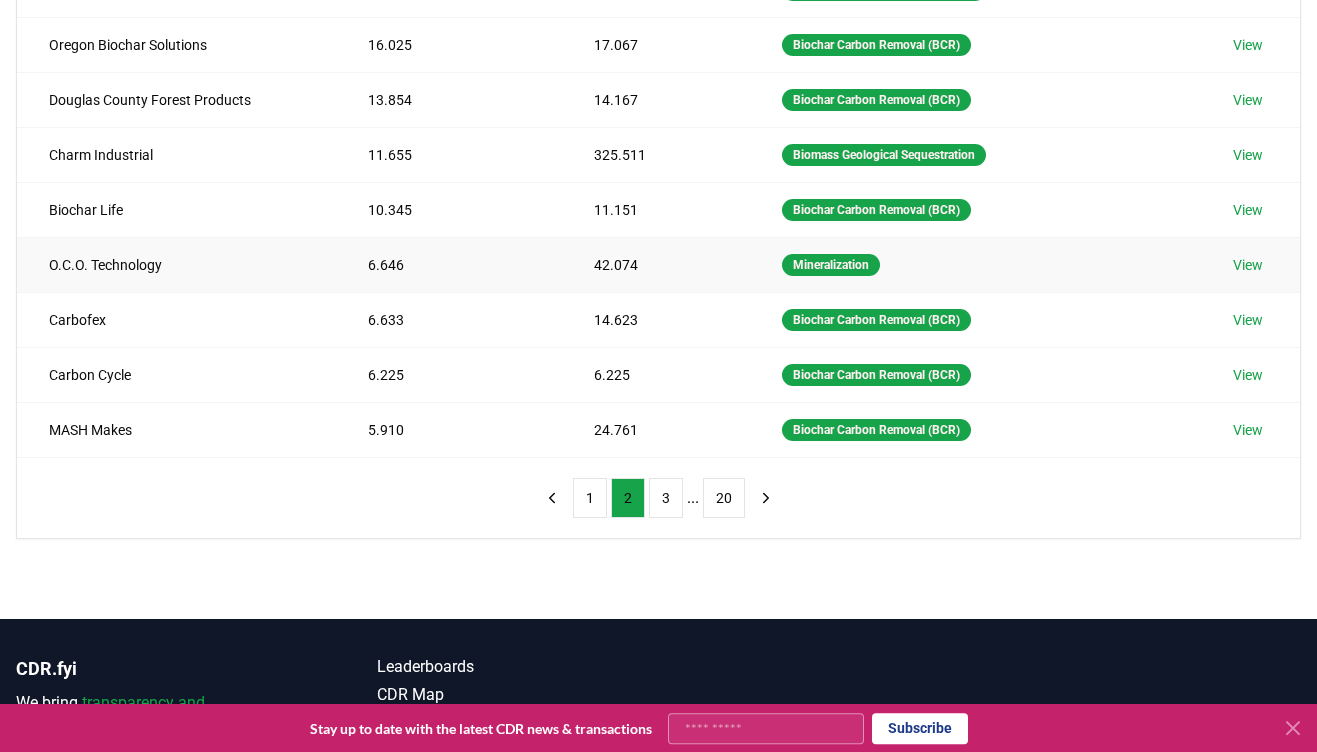click on "View" at bounding box center [1248, 265] 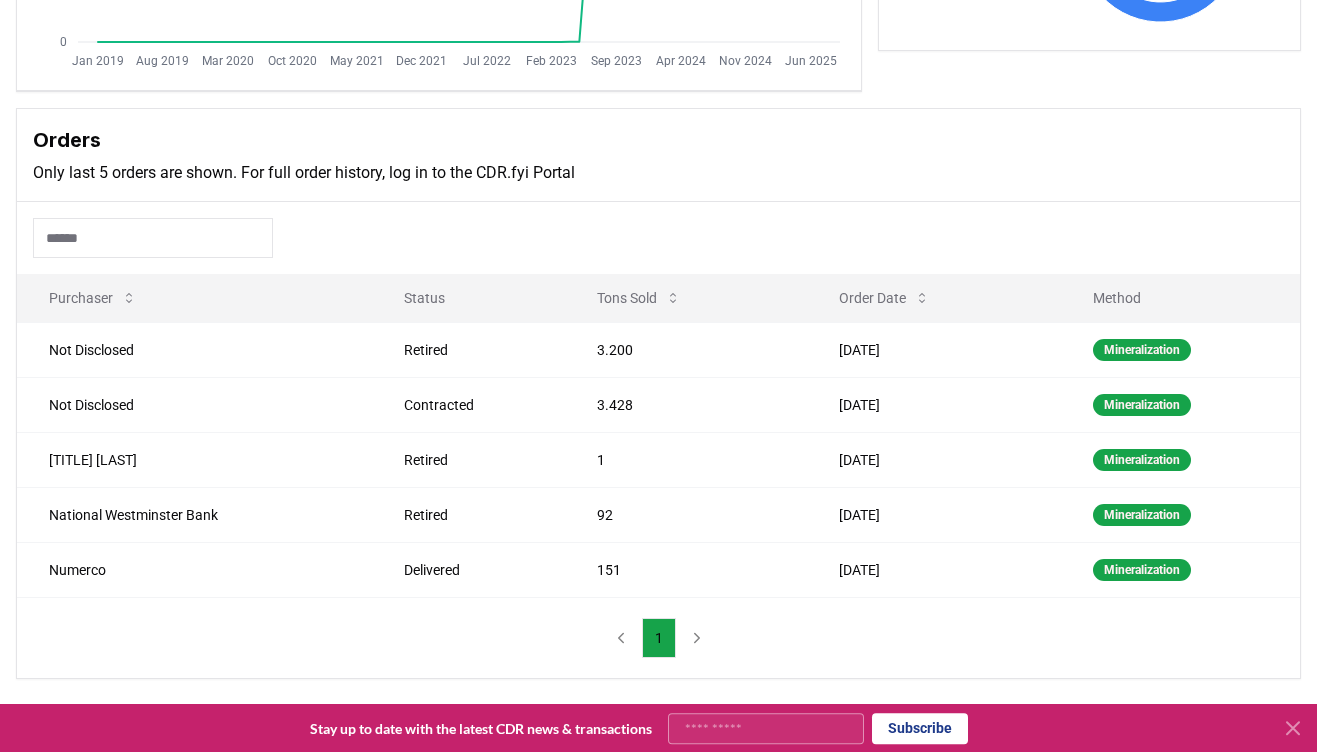 scroll, scrollTop: 508, scrollLeft: 0, axis: vertical 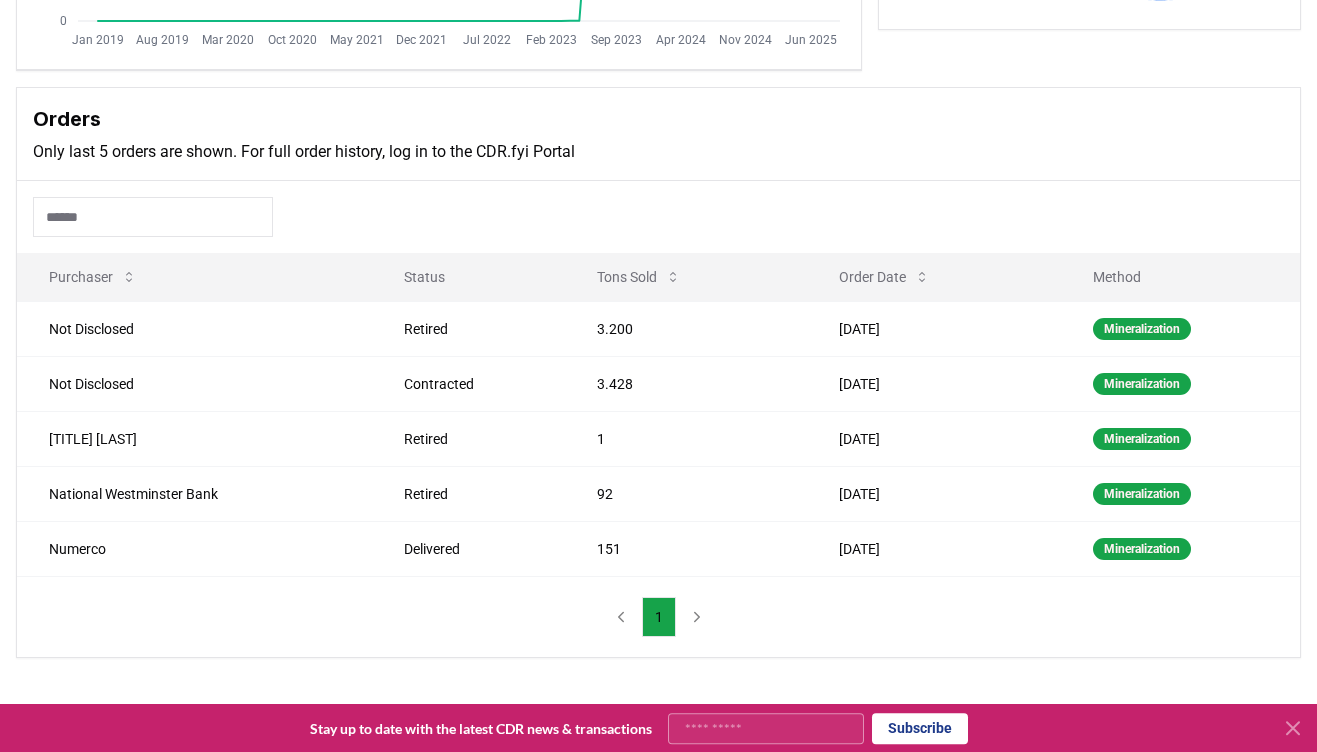 click on "1" at bounding box center (658, 617) 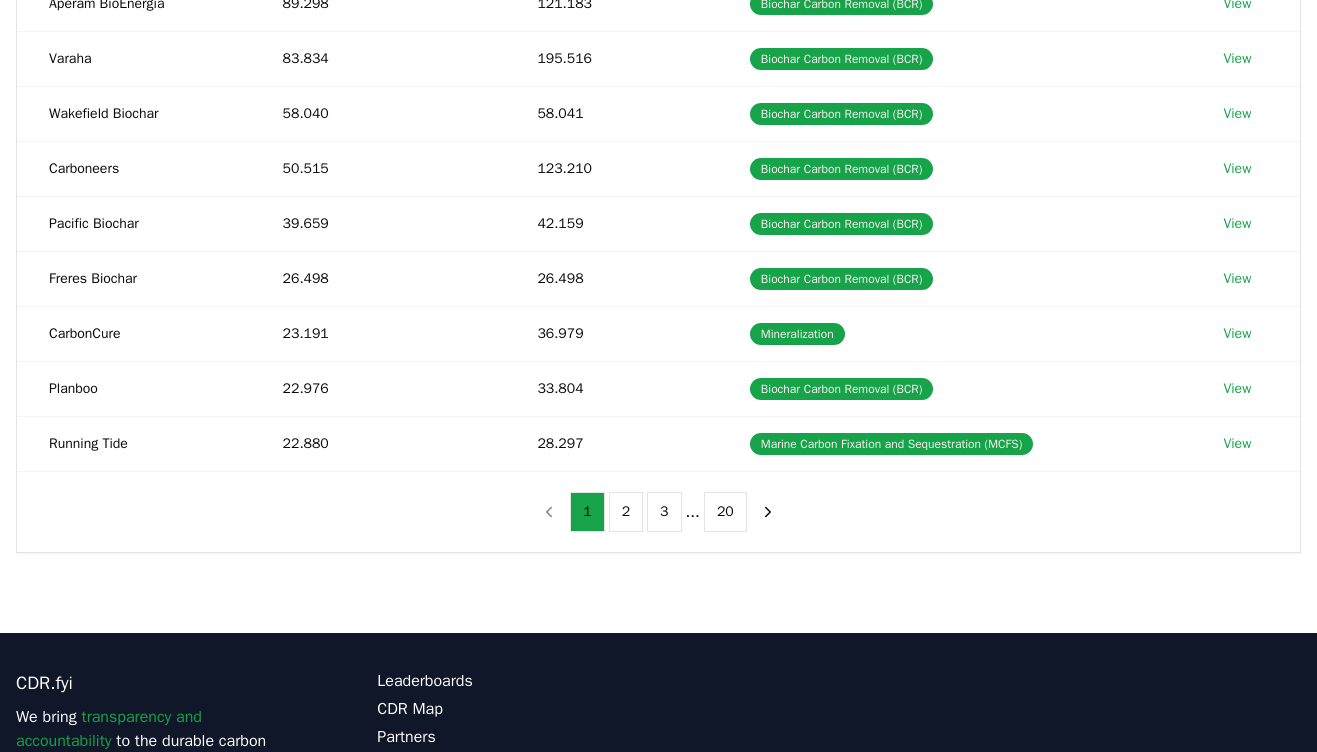 scroll, scrollTop: 407, scrollLeft: 0, axis: vertical 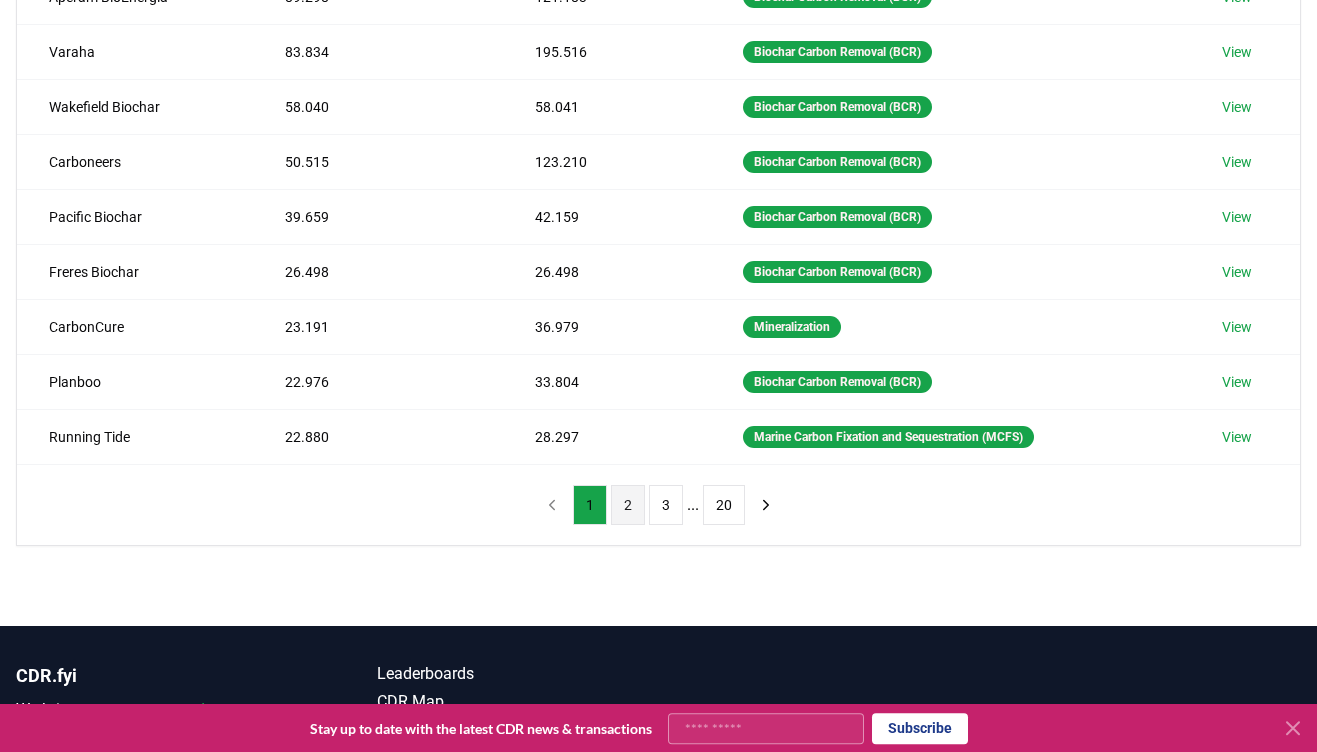 click on "2" at bounding box center (628, 505) 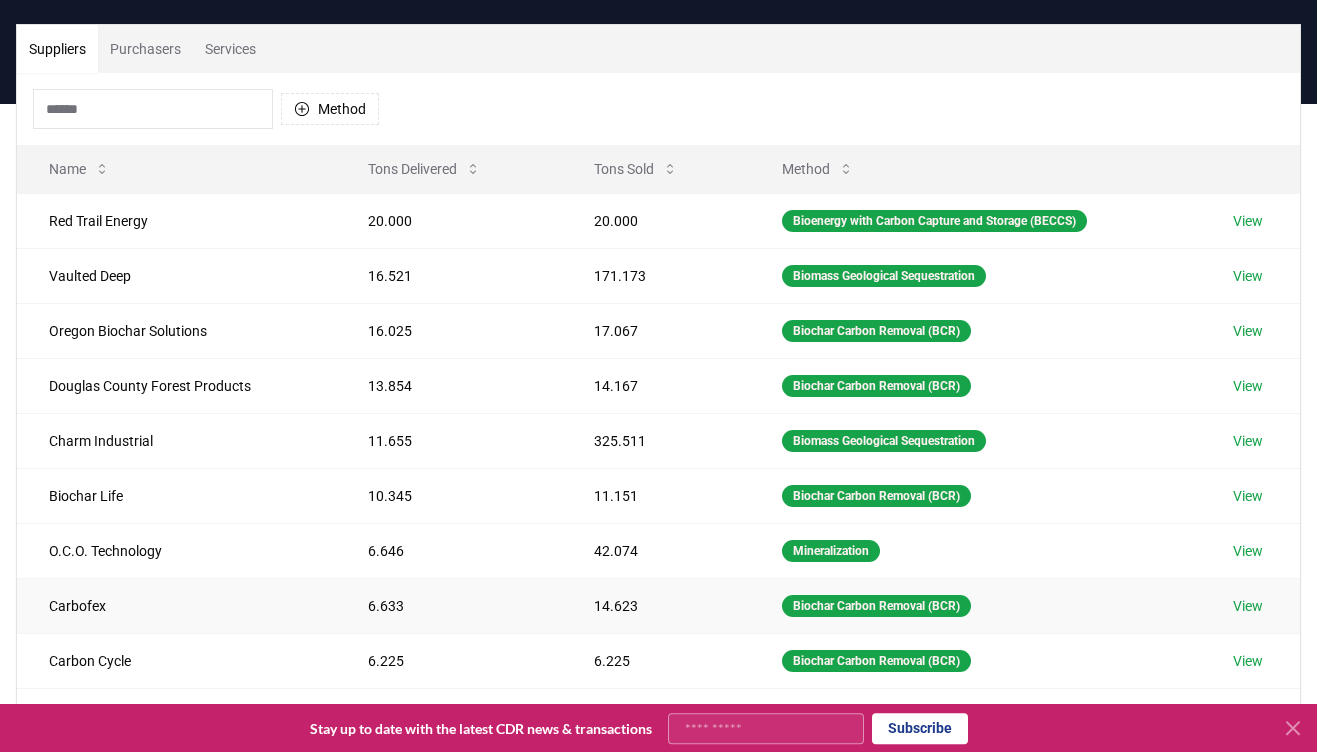 scroll, scrollTop: 0, scrollLeft: 0, axis: both 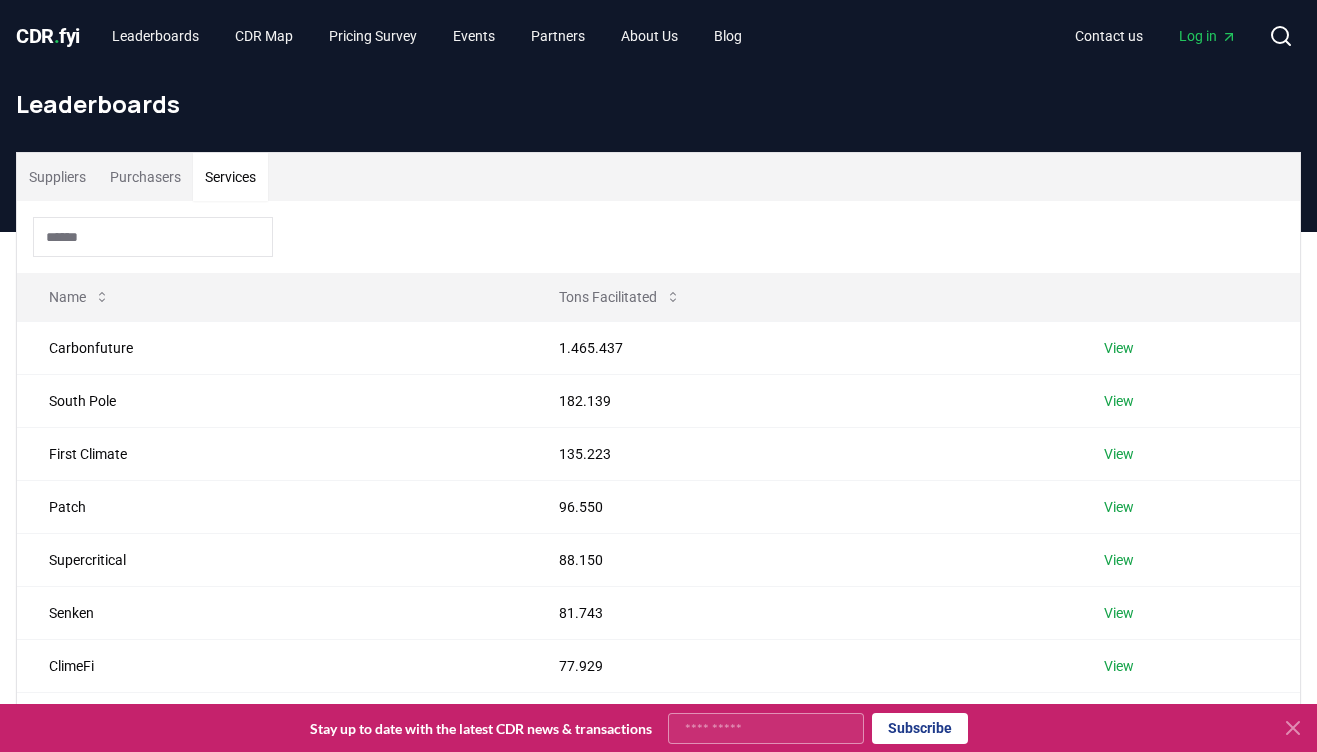click on "Services" at bounding box center [230, 177] 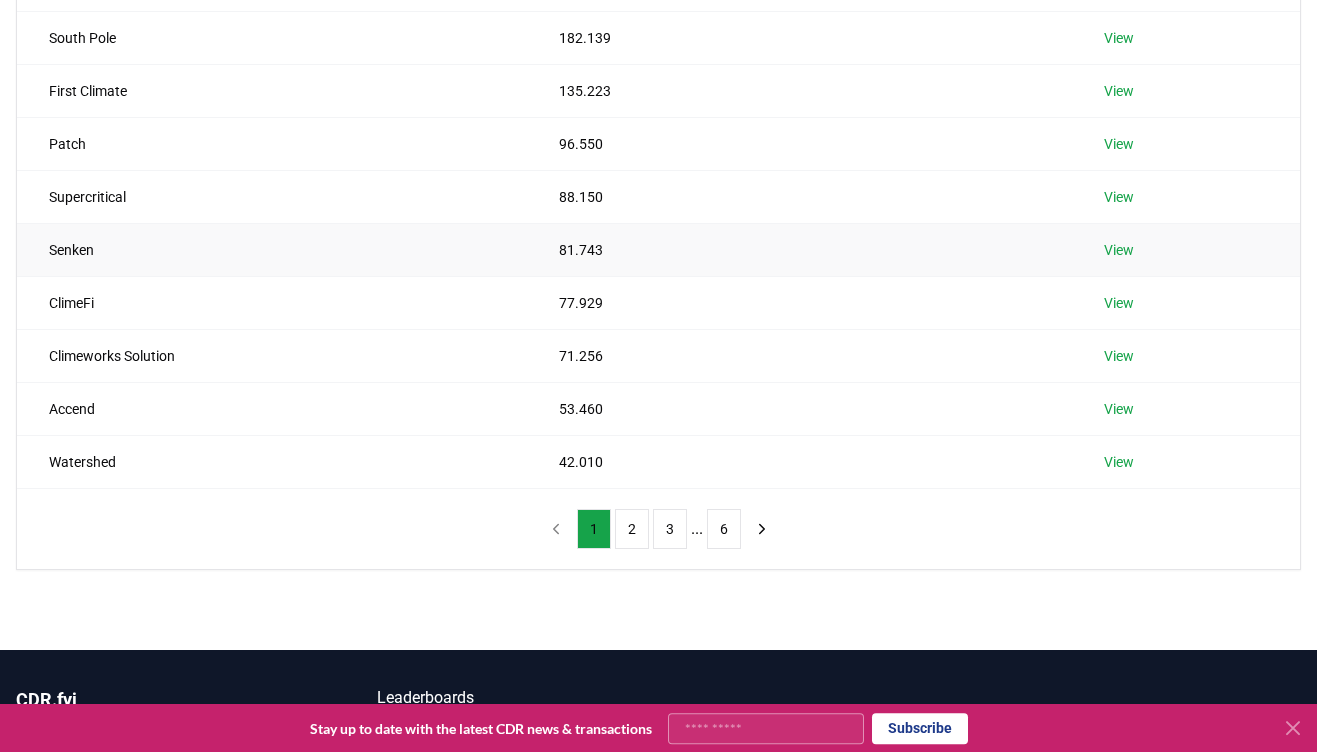 scroll, scrollTop: 364, scrollLeft: 0, axis: vertical 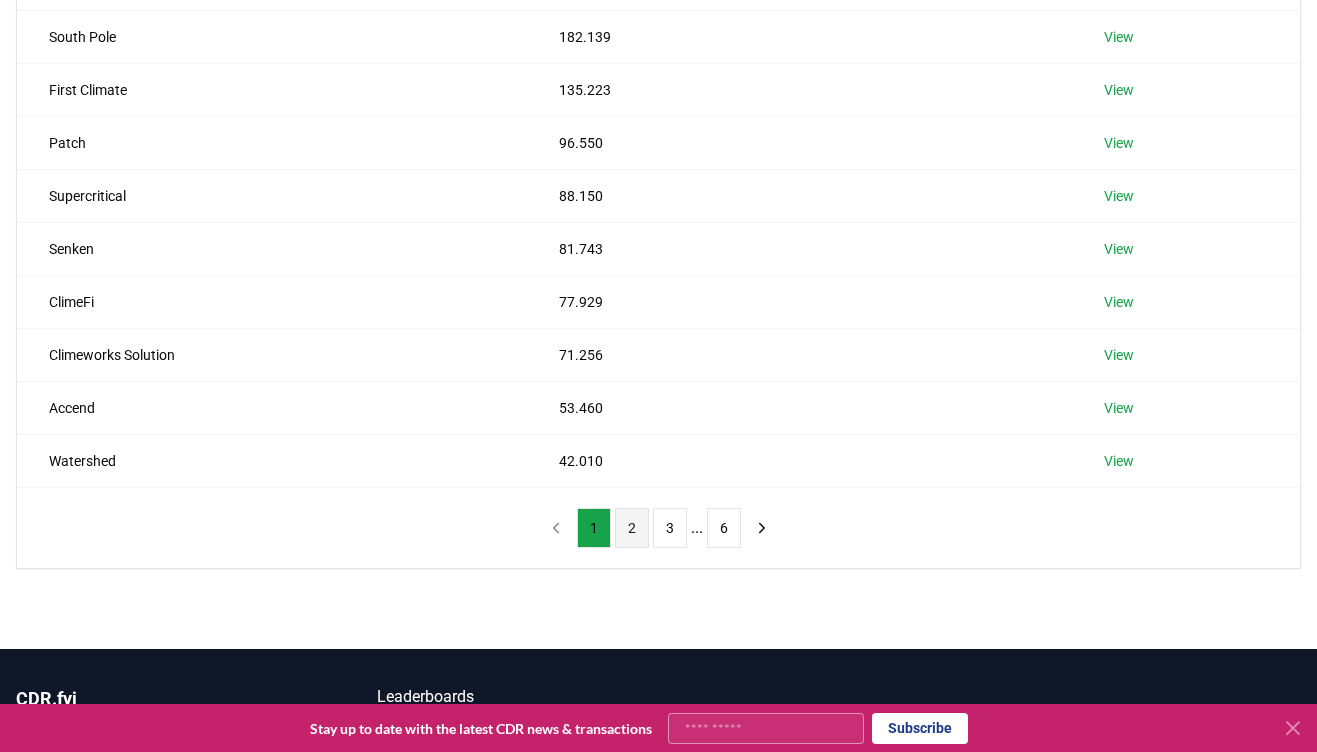 click on "2" at bounding box center [632, 528] 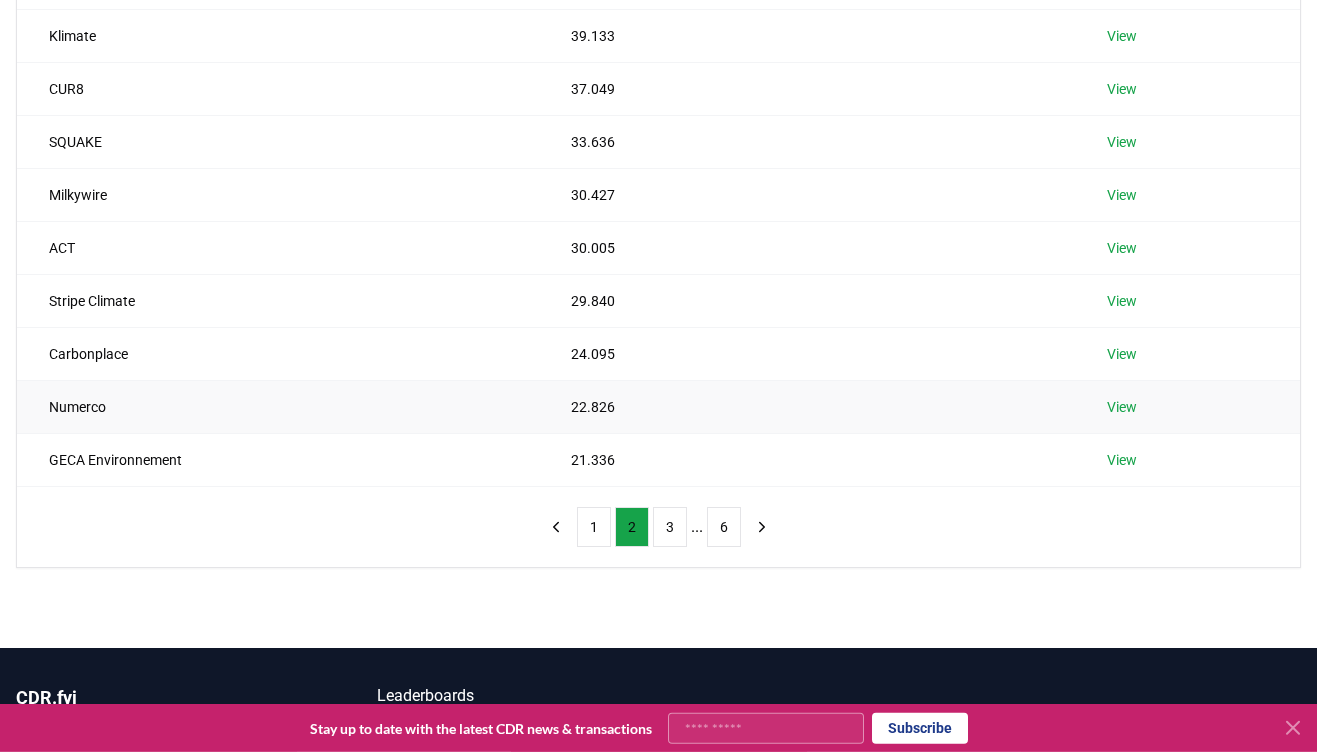 scroll, scrollTop: 366, scrollLeft: 0, axis: vertical 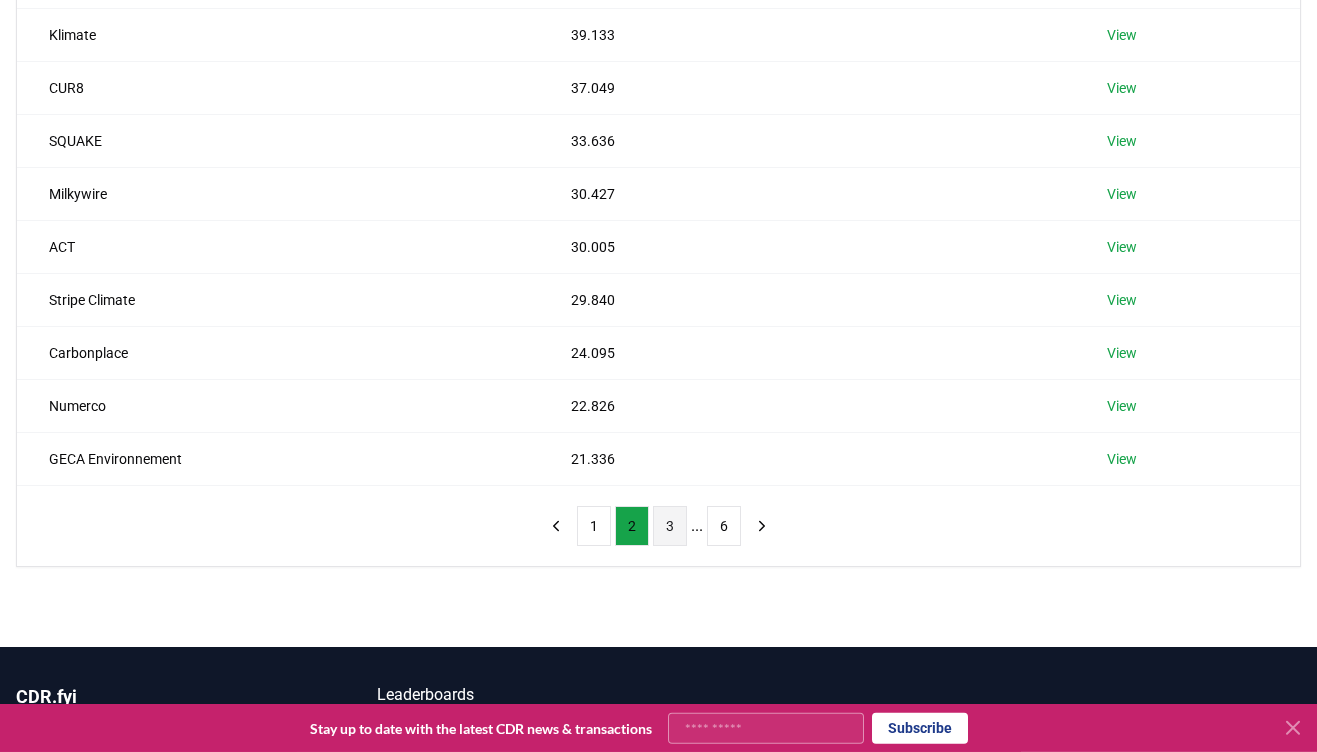 click on "3" at bounding box center [670, 526] 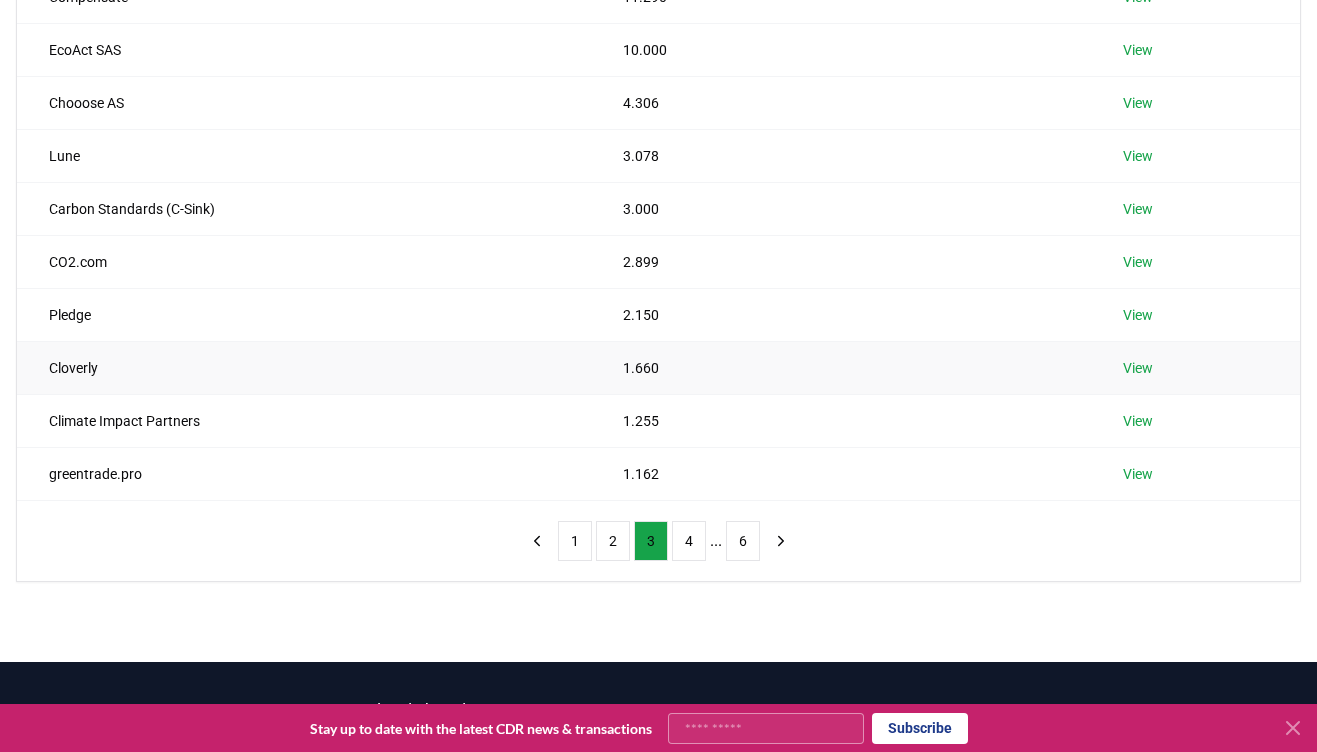 scroll, scrollTop: 351, scrollLeft: 0, axis: vertical 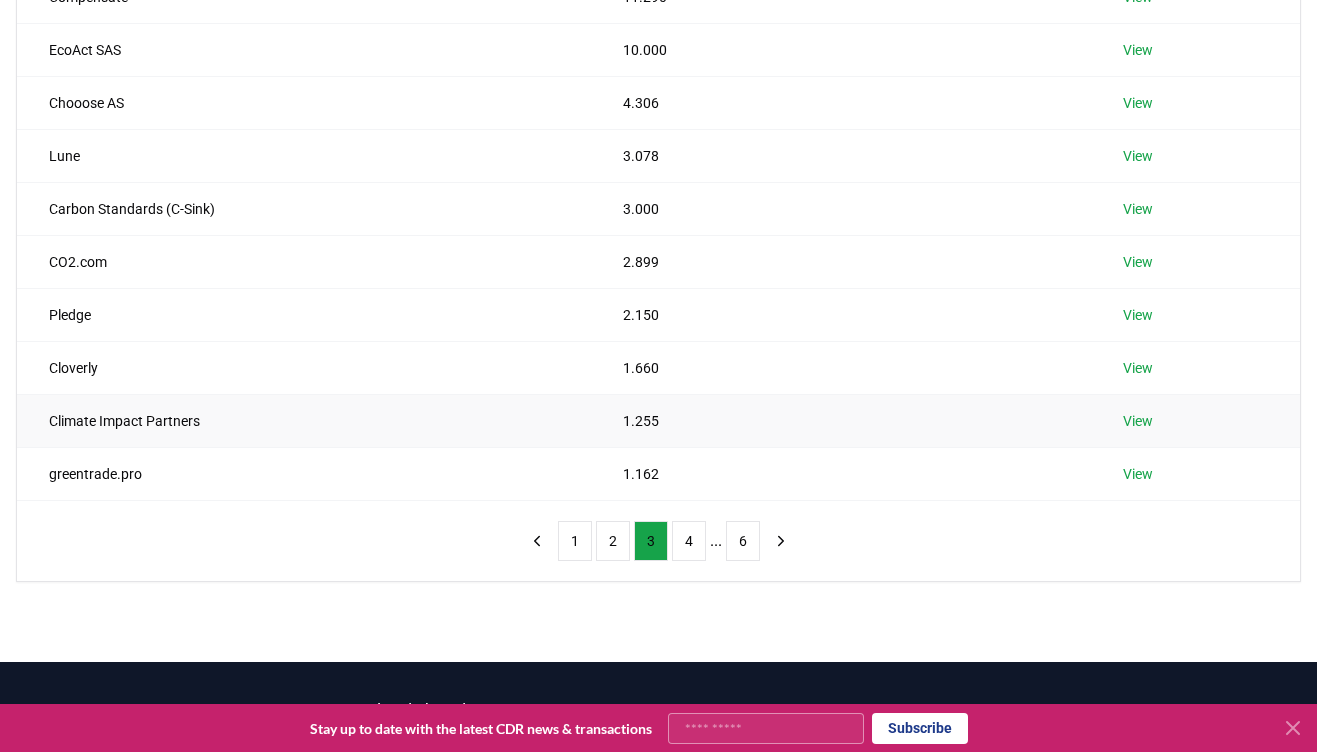 click on "View" at bounding box center [1138, 421] 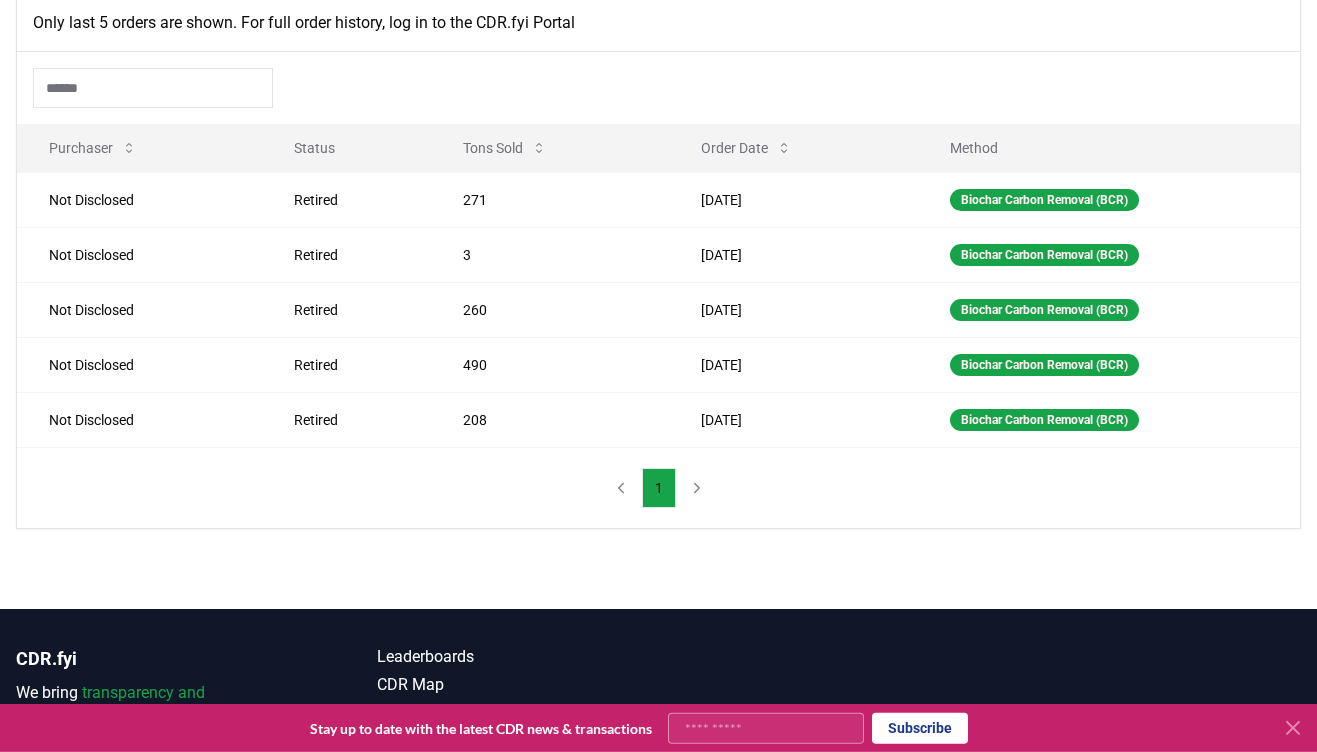 scroll, scrollTop: 808, scrollLeft: 0, axis: vertical 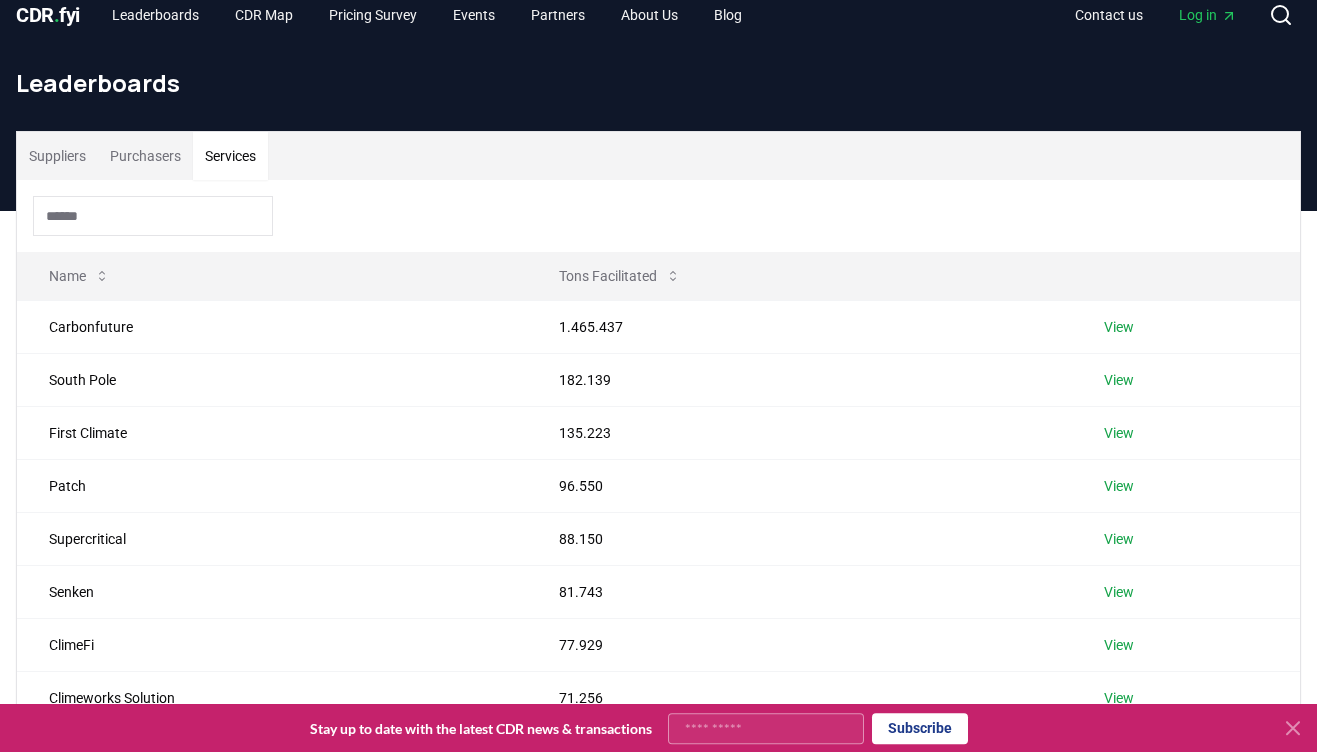 click on "Services" at bounding box center [230, 156] 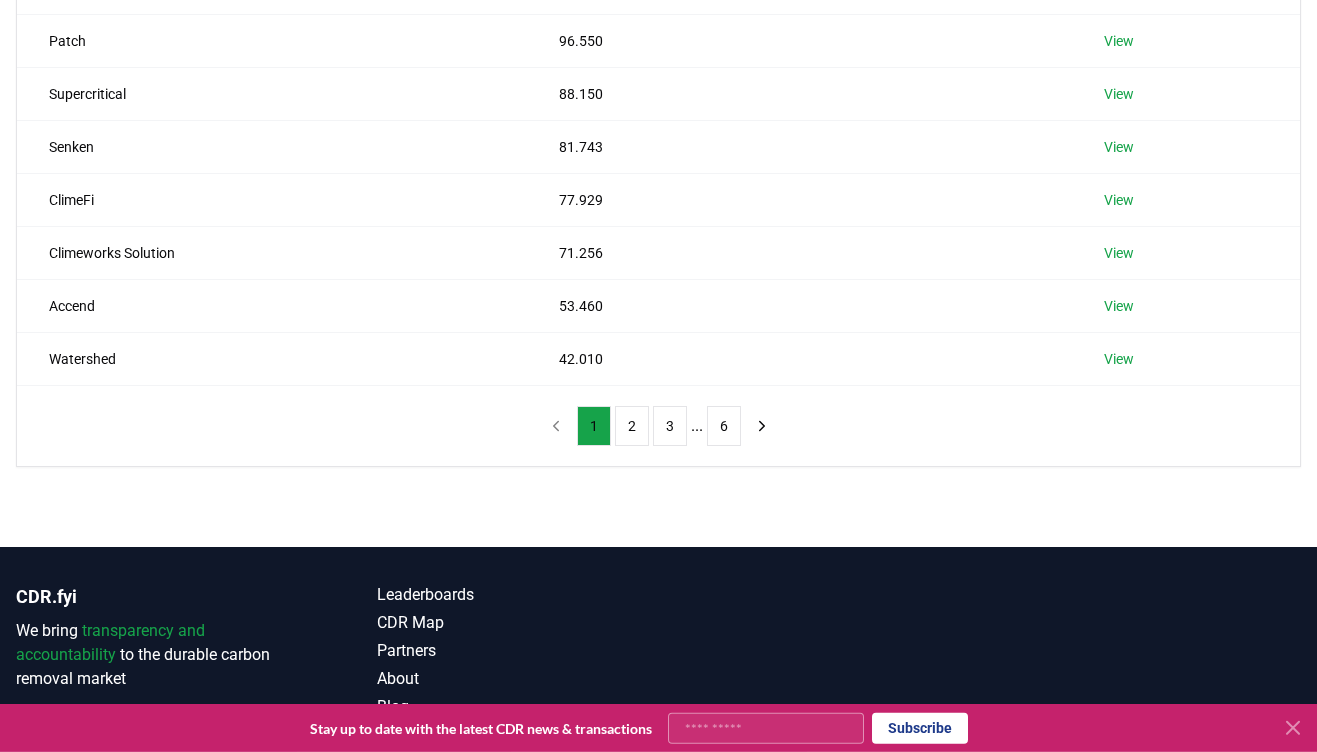 scroll, scrollTop: 467, scrollLeft: 0, axis: vertical 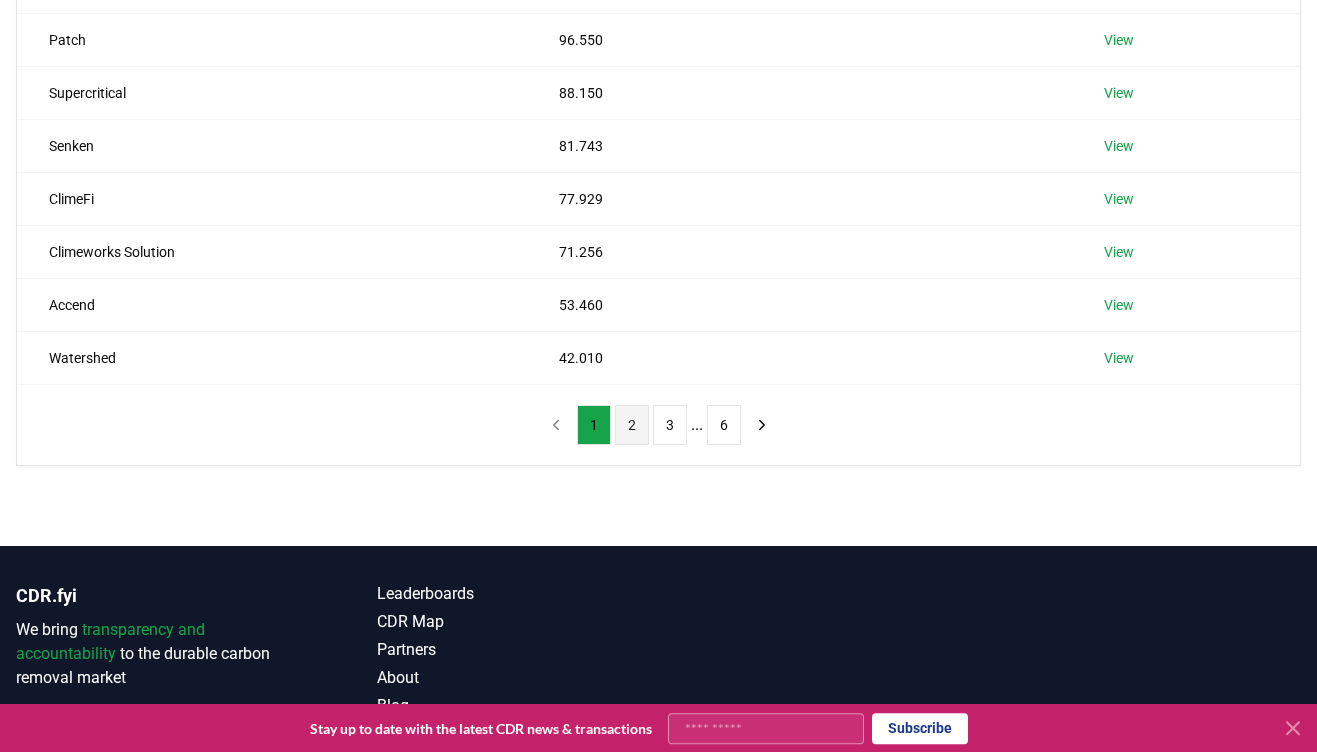 click on "2" at bounding box center [632, 425] 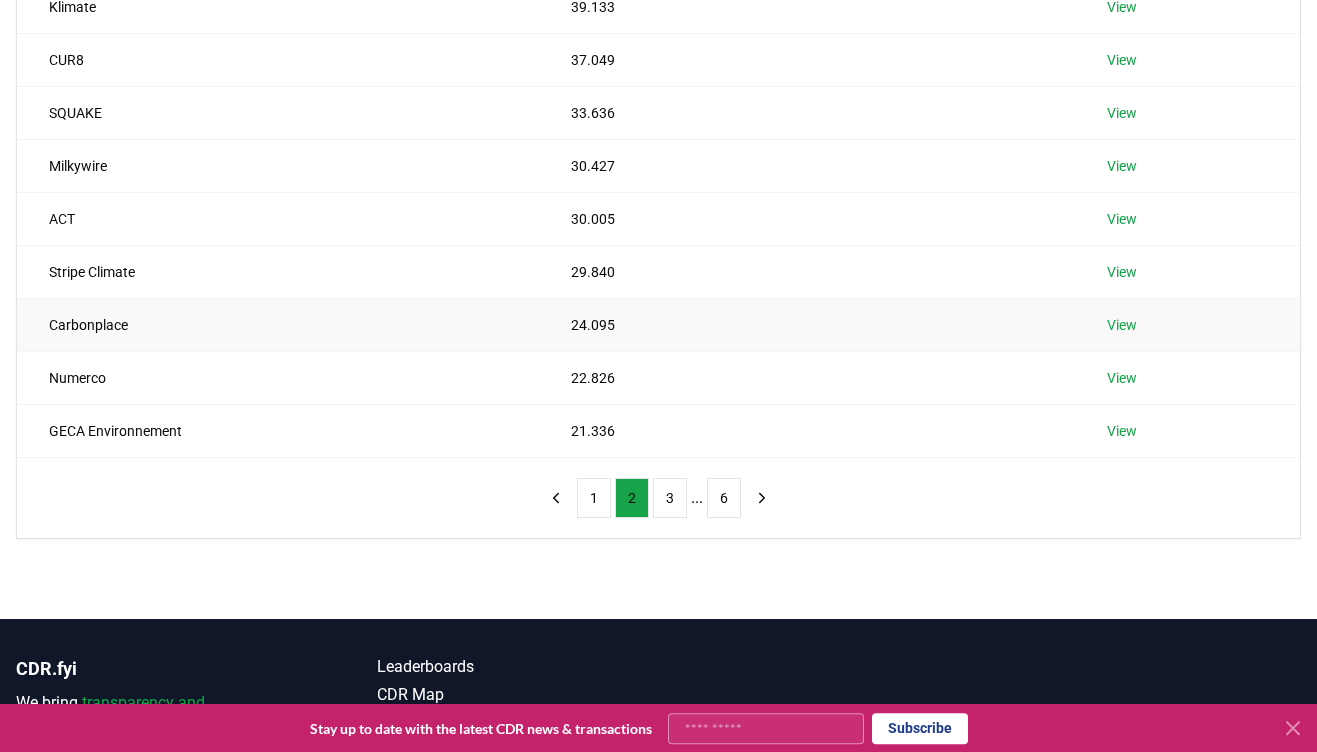scroll, scrollTop: 394, scrollLeft: 0, axis: vertical 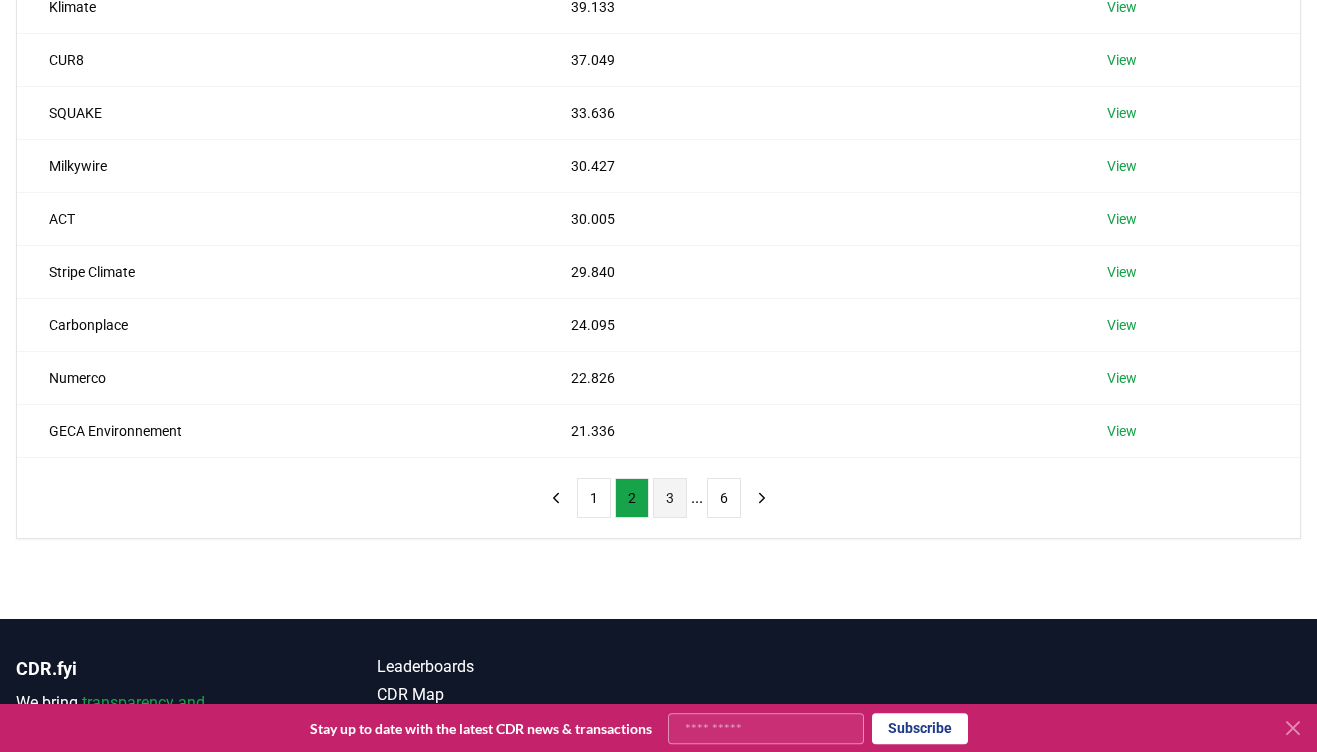 click on "3" at bounding box center [670, 498] 